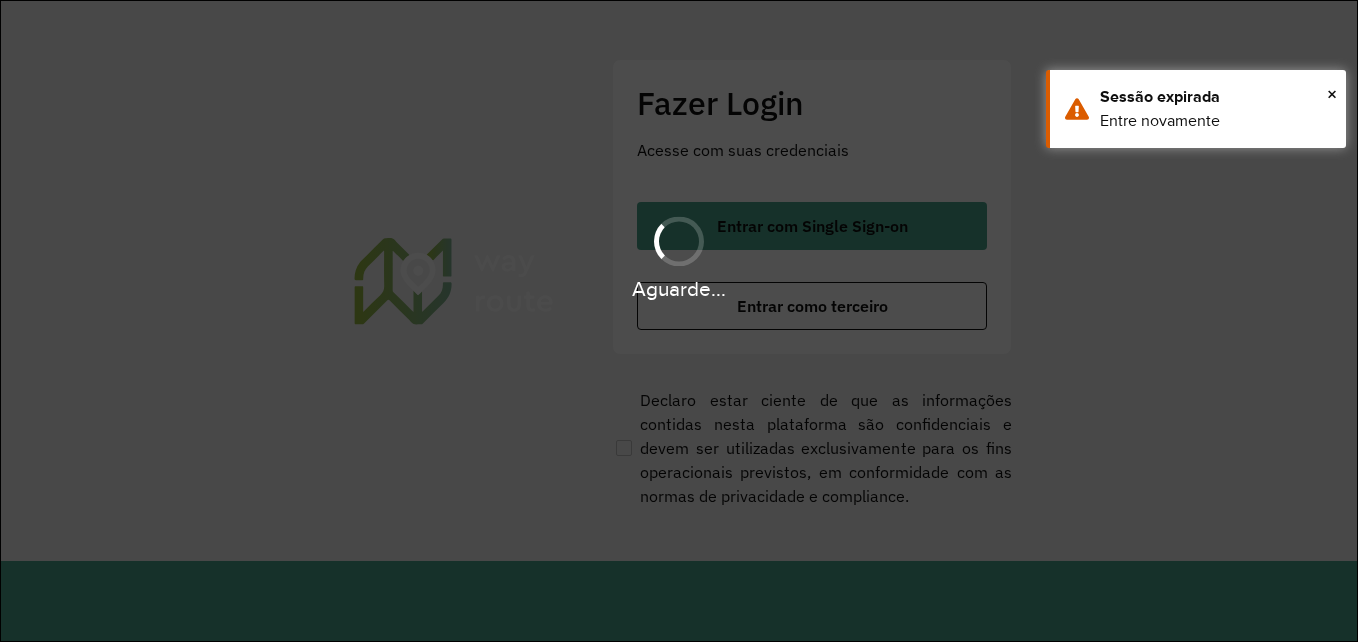 scroll, scrollTop: 0, scrollLeft: 0, axis: both 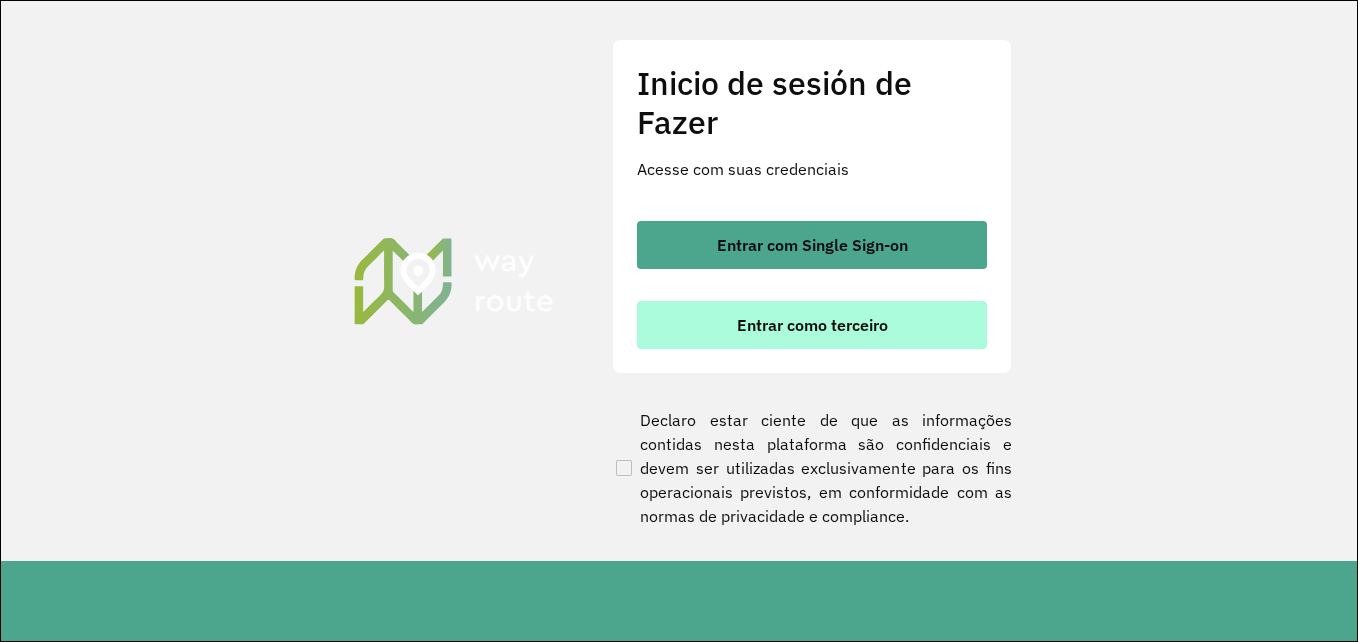 click on "Entrar como terceiro" at bounding box center (812, 325) 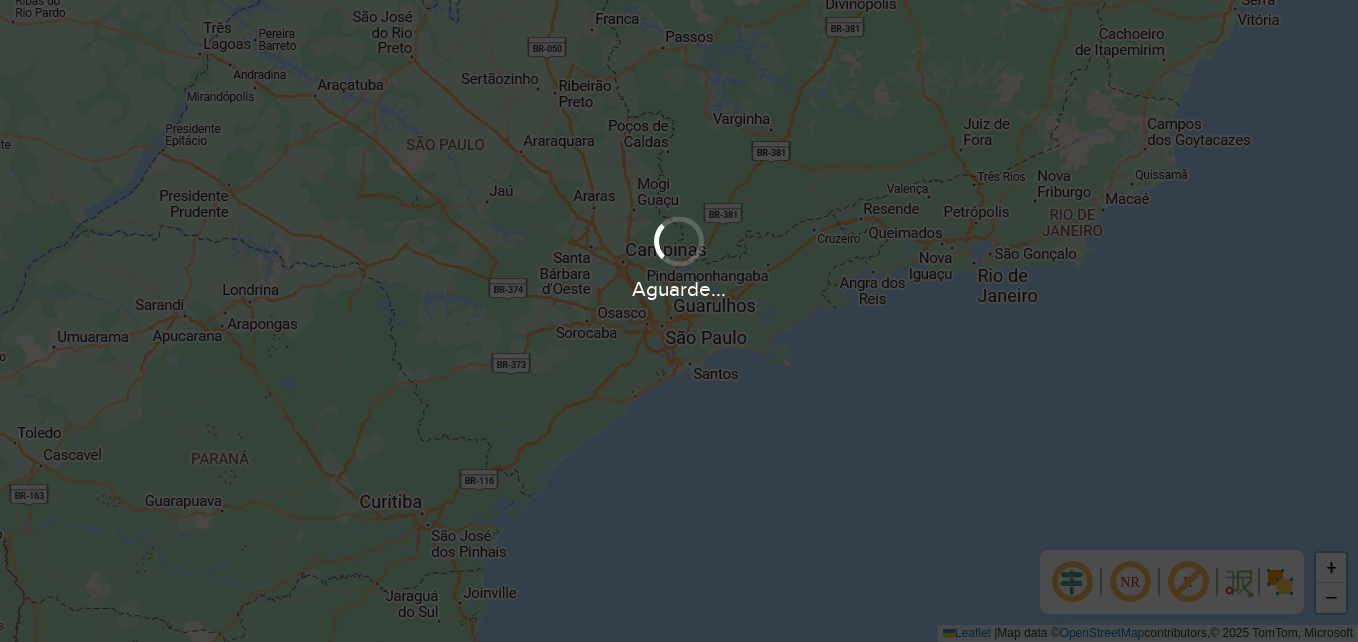 scroll, scrollTop: 0, scrollLeft: 0, axis: both 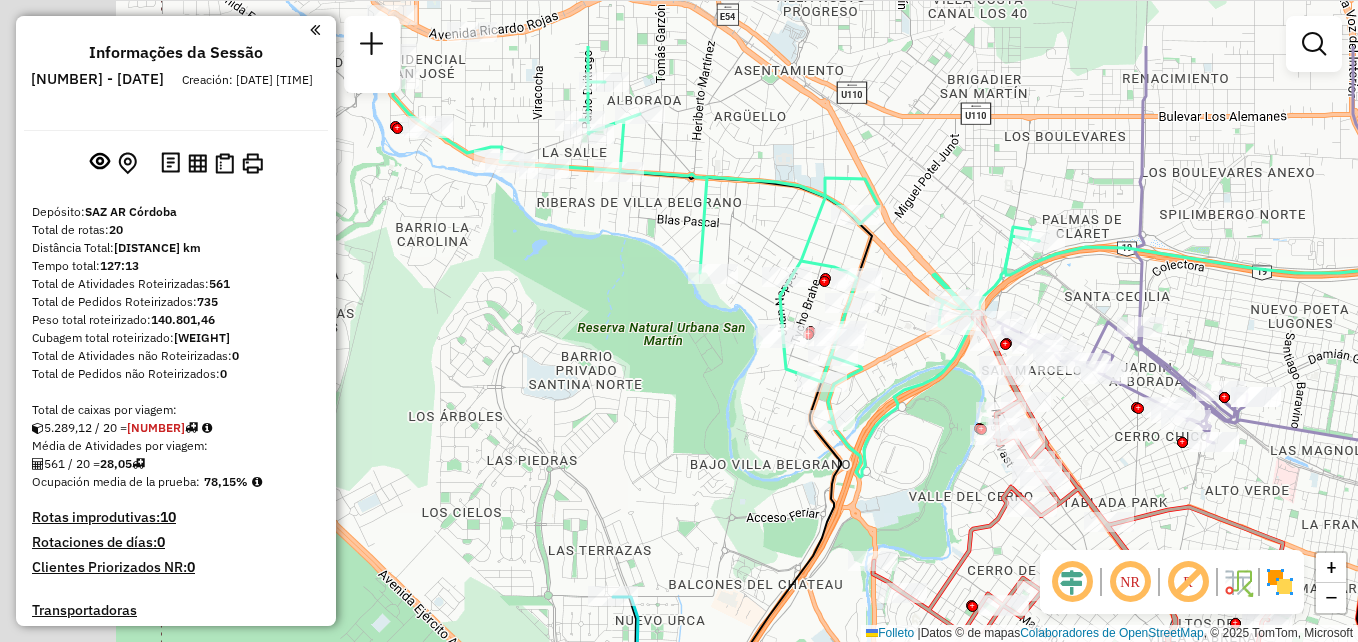 drag, startPoint x: 635, startPoint y: 366, endPoint x: 854, endPoint y: 477, distance: 245.52393 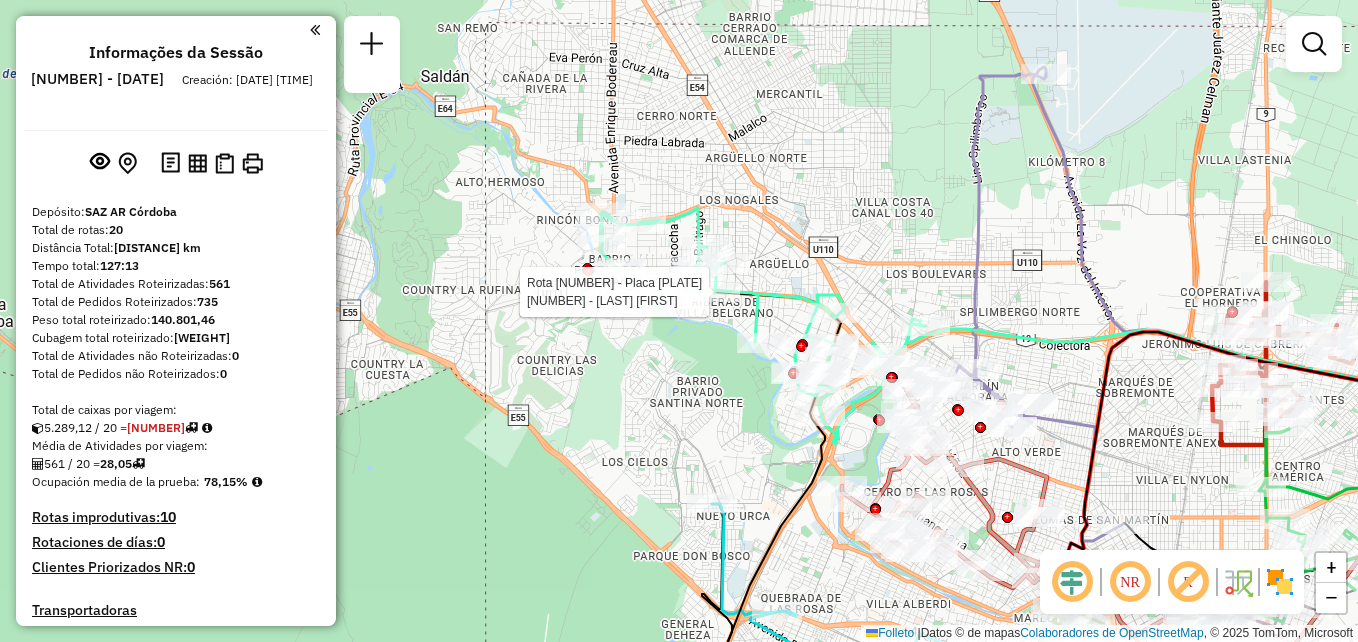 select on "**********" 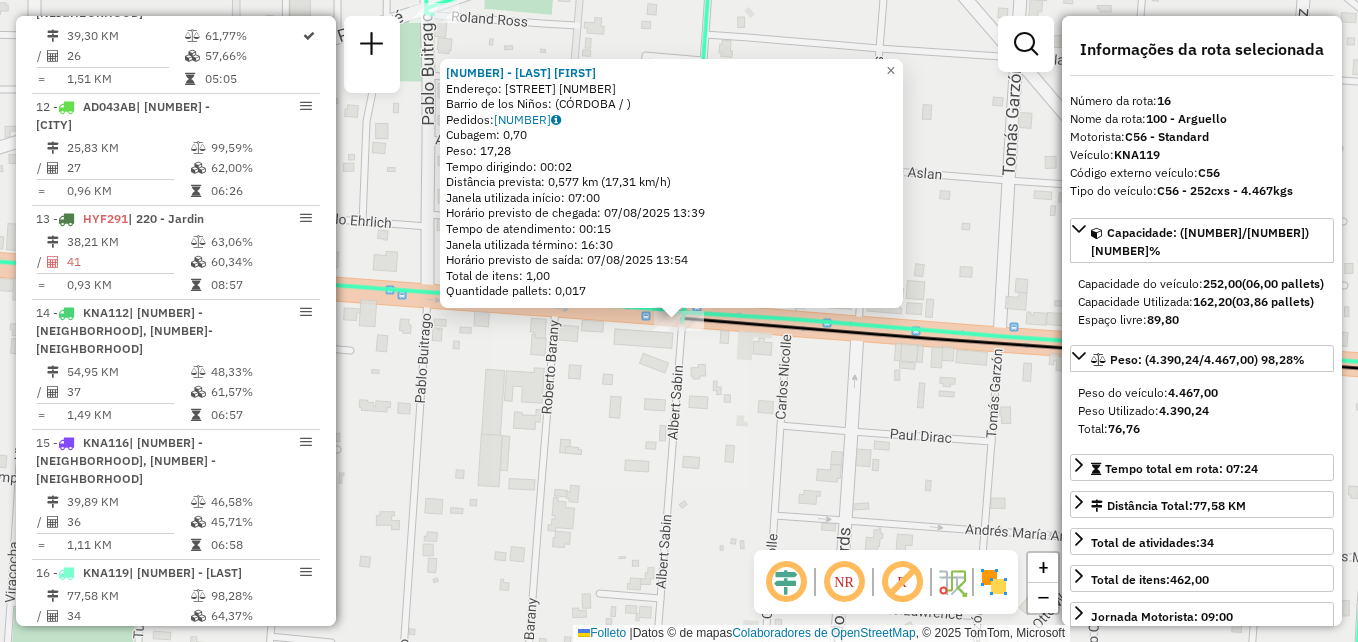 scroll, scrollTop: 2261, scrollLeft: 0, axis: vertical 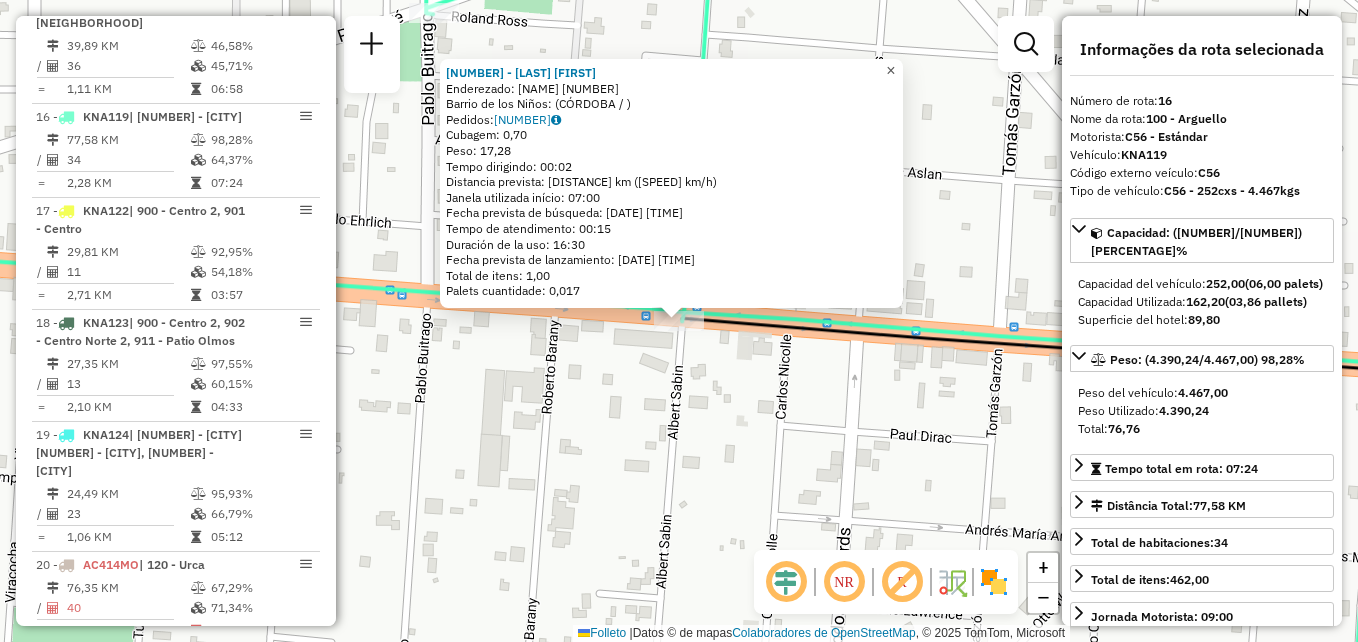 click on "×" 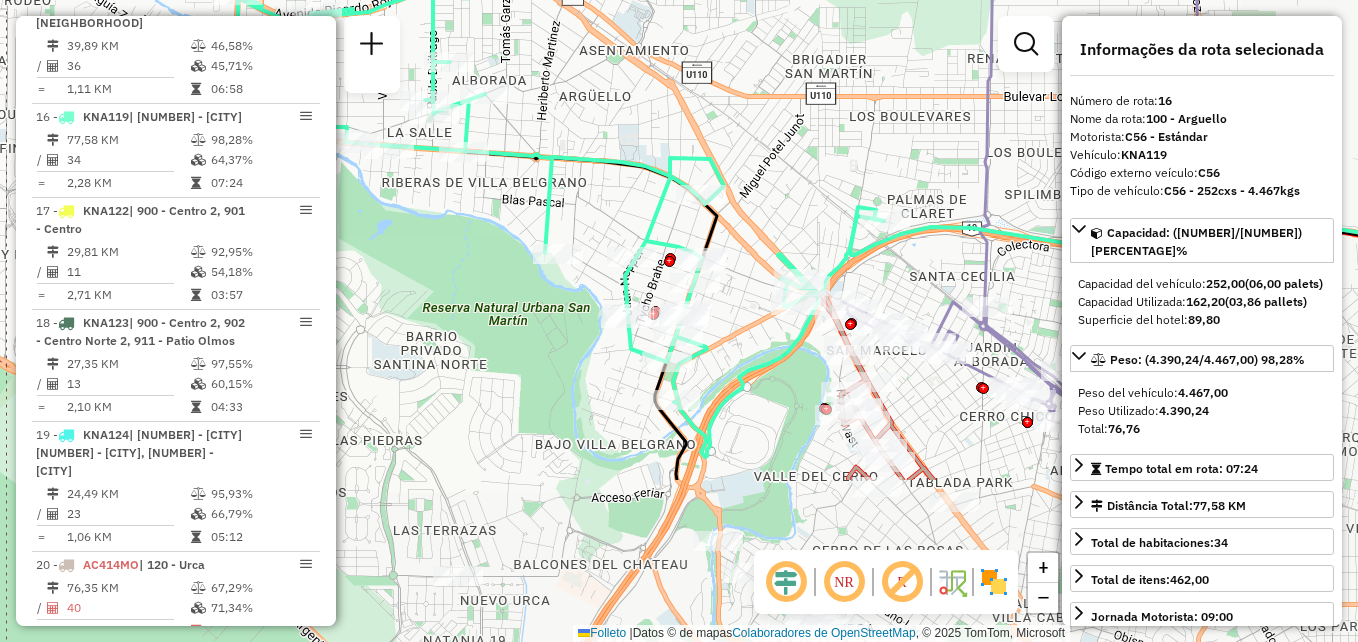 drag, startPoint x: 650, startPoint y: 318, endPoint x: 556, endPoint y: 227, distance: 130.83195 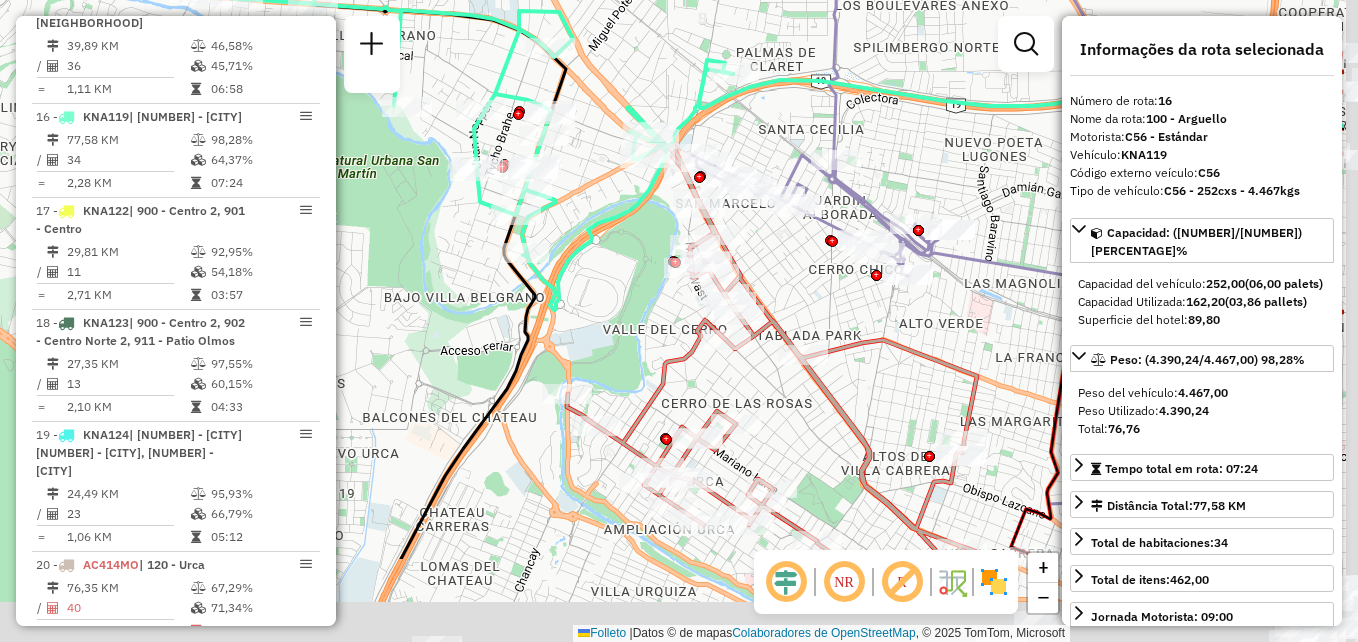 drag, startPoint x: 712, startPoint y: 341, endPoint x: 567, endPoint y: 187, distance: 211.52069 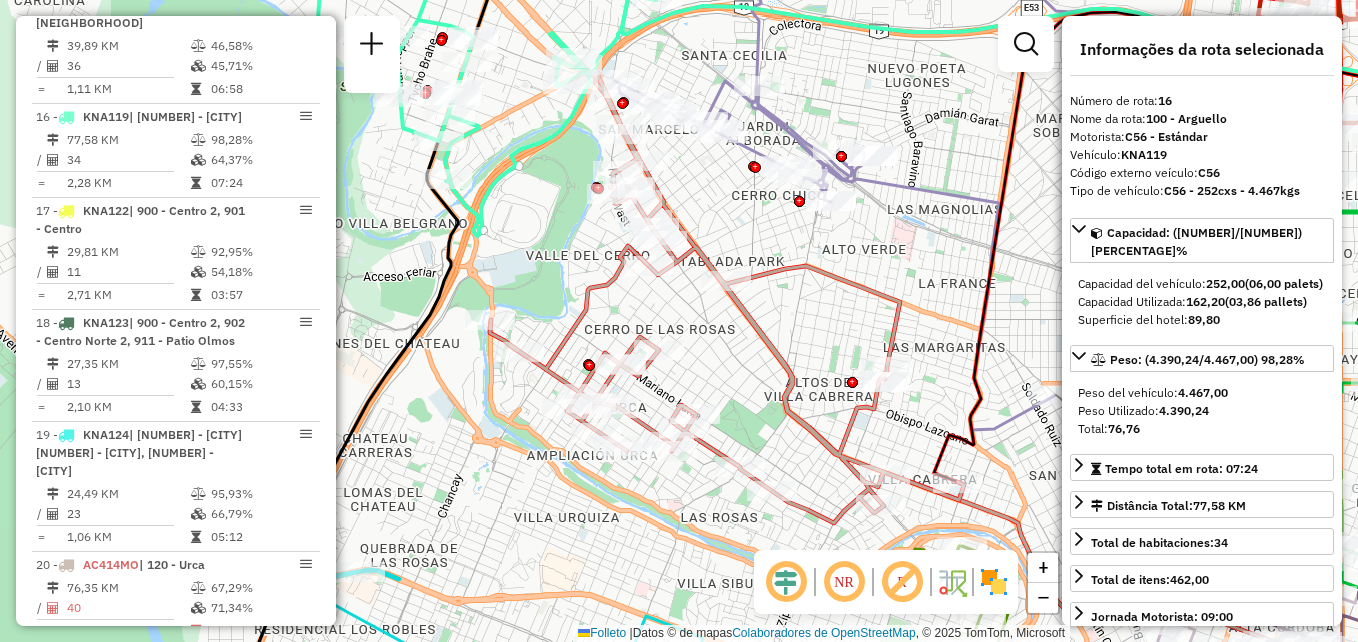 drag, startPoint x: 644, startPoint y: 359, endPoint x: 613, endPoint y: 330, distance: 42.44997 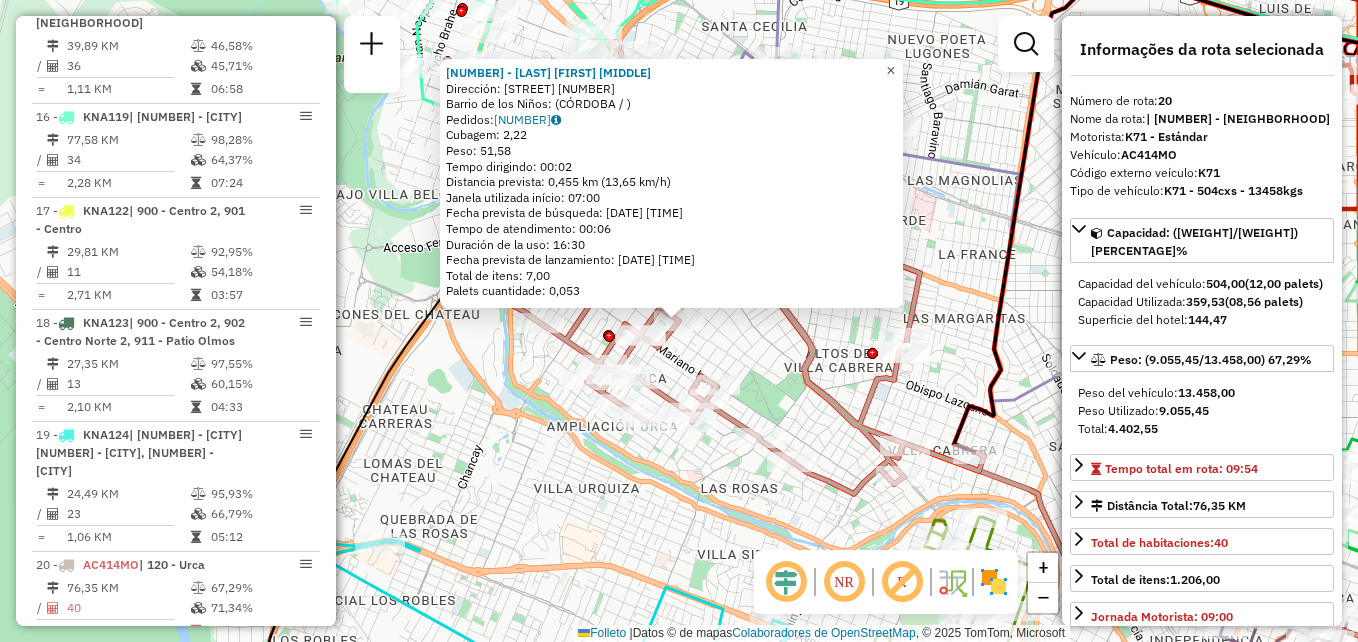 click on "×" 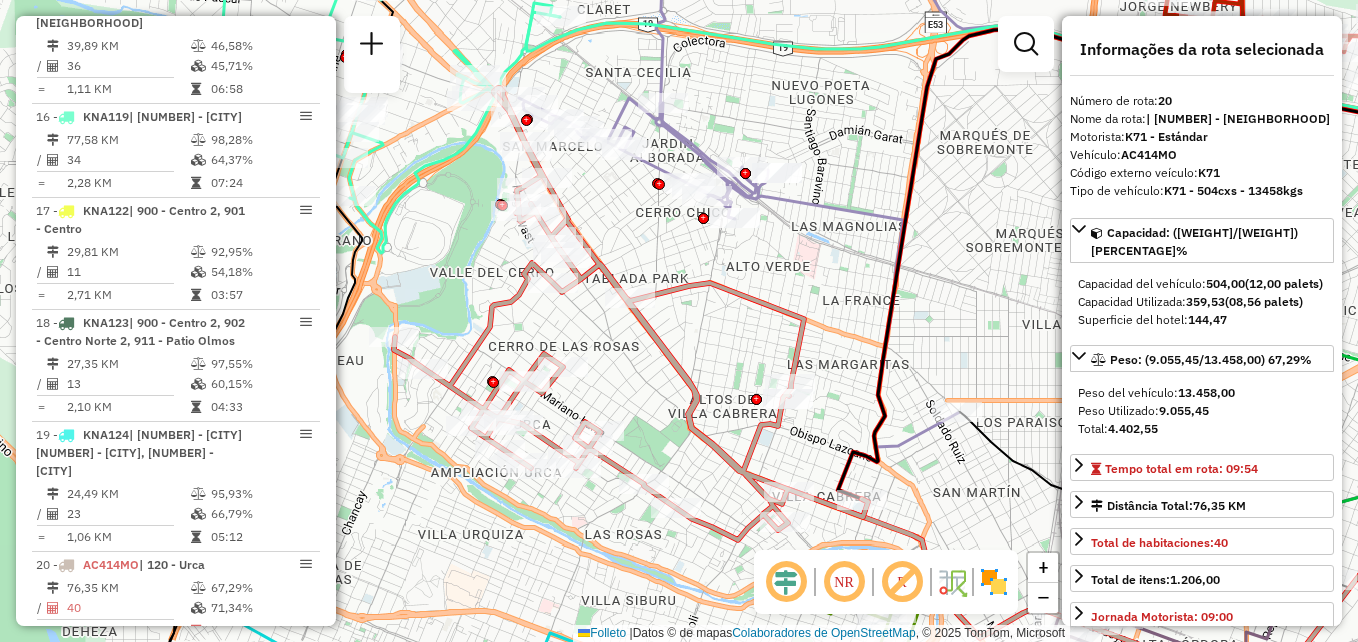 drag, startPoint x: 752, startPoint y: 296, endPoint x: 638, endPoint y: 340, distance: 122.19656 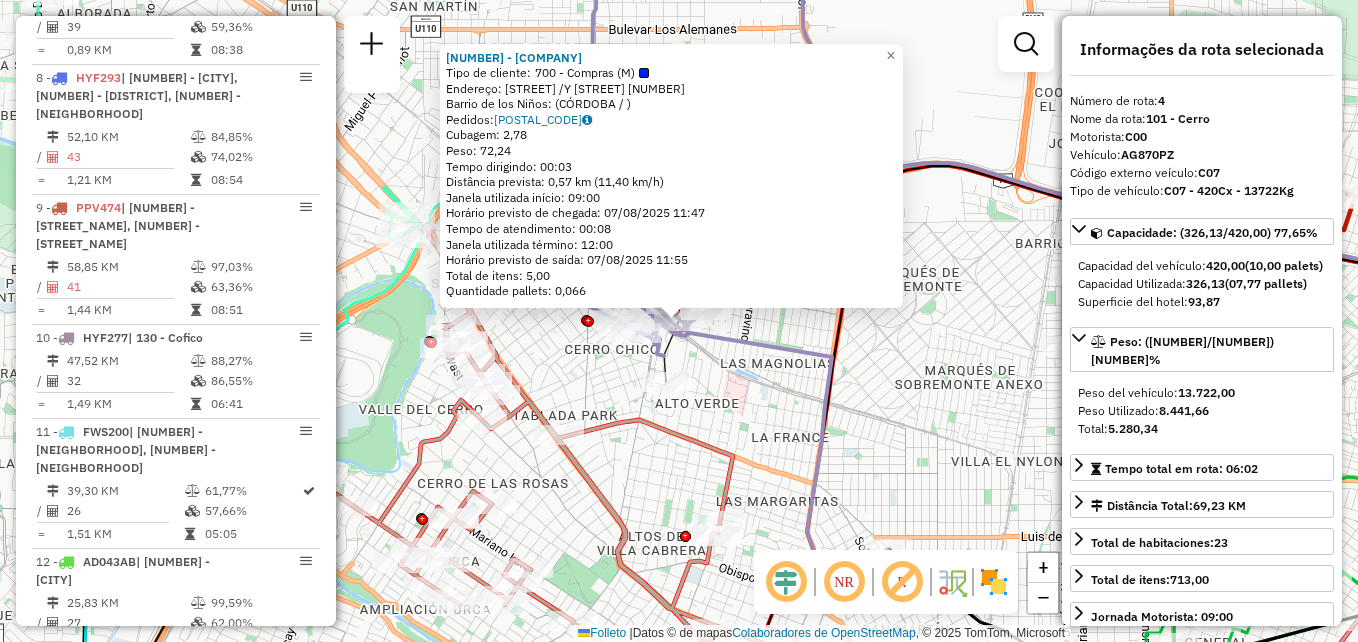 scroll, scrollTop: 987, scrollLeft: 0, axis: vertical 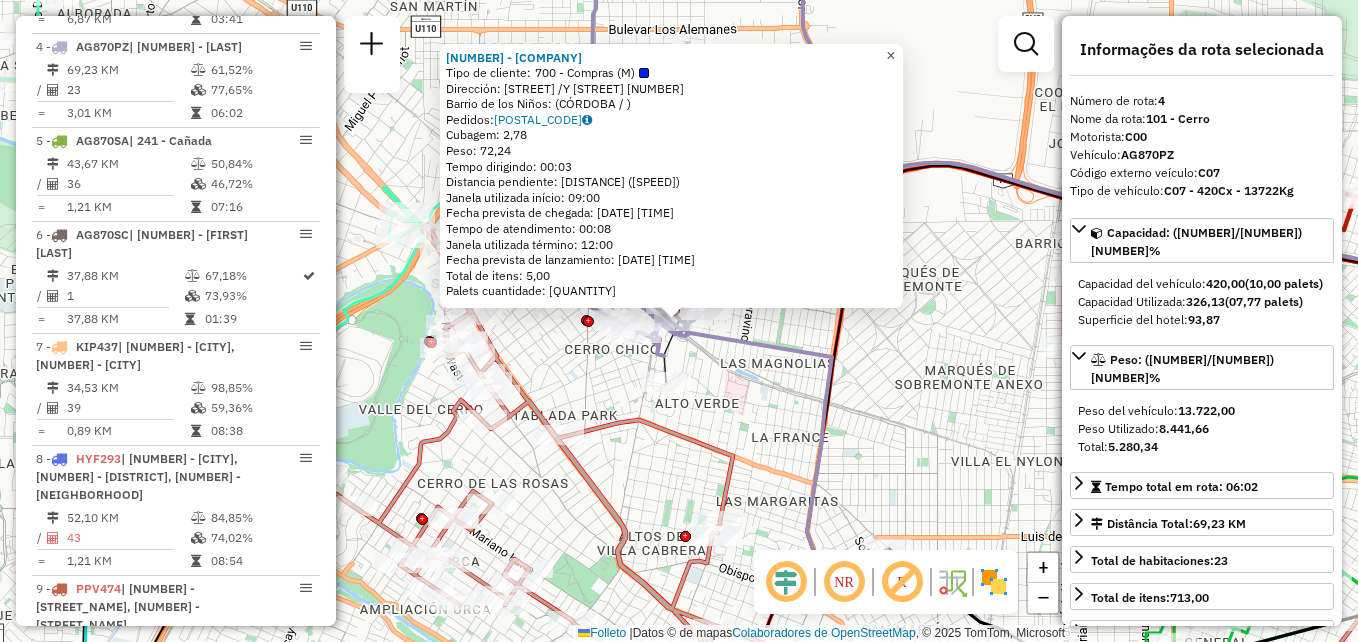 click on "×" 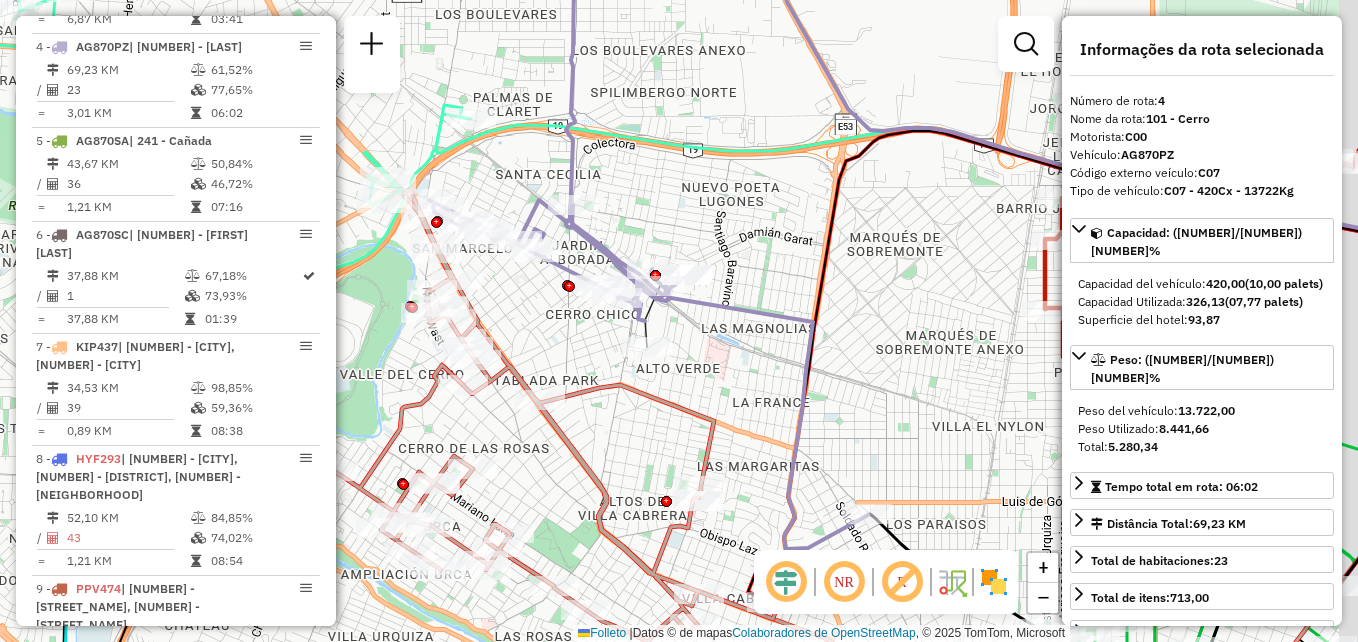 drag, startPoint x: 769, startPoint y: 368, endPoint x: 762, endPoint y: 279, distance: 89.27486 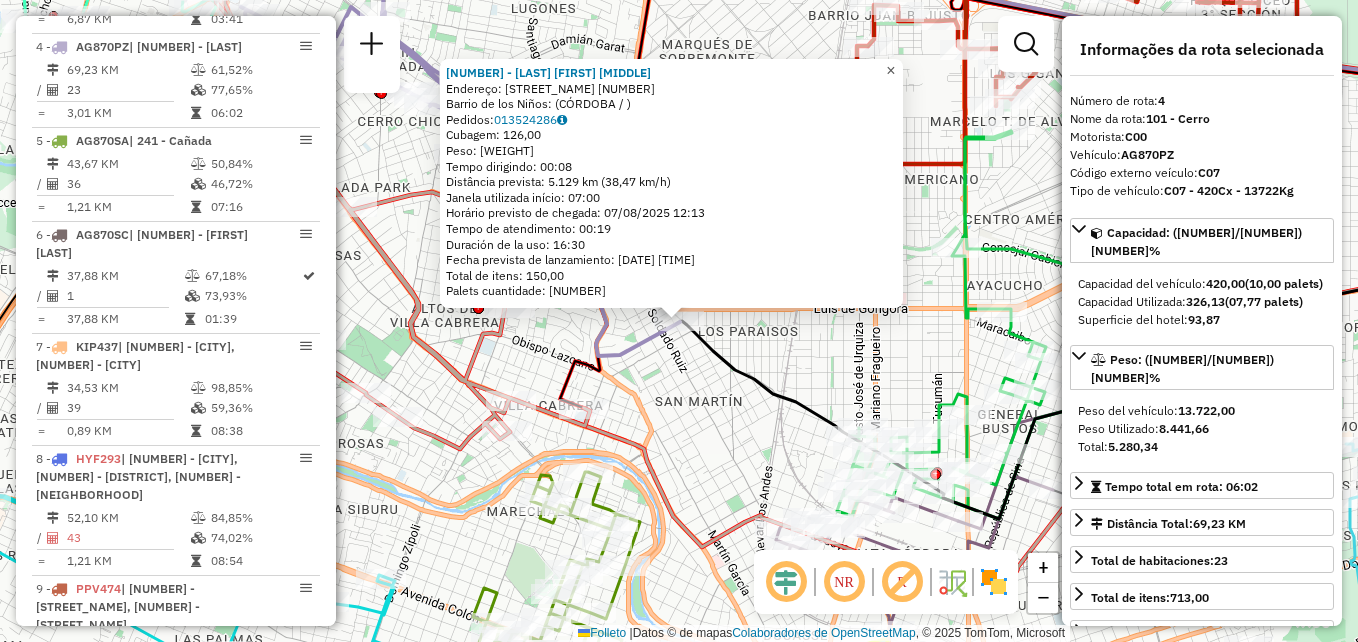 click on "×" 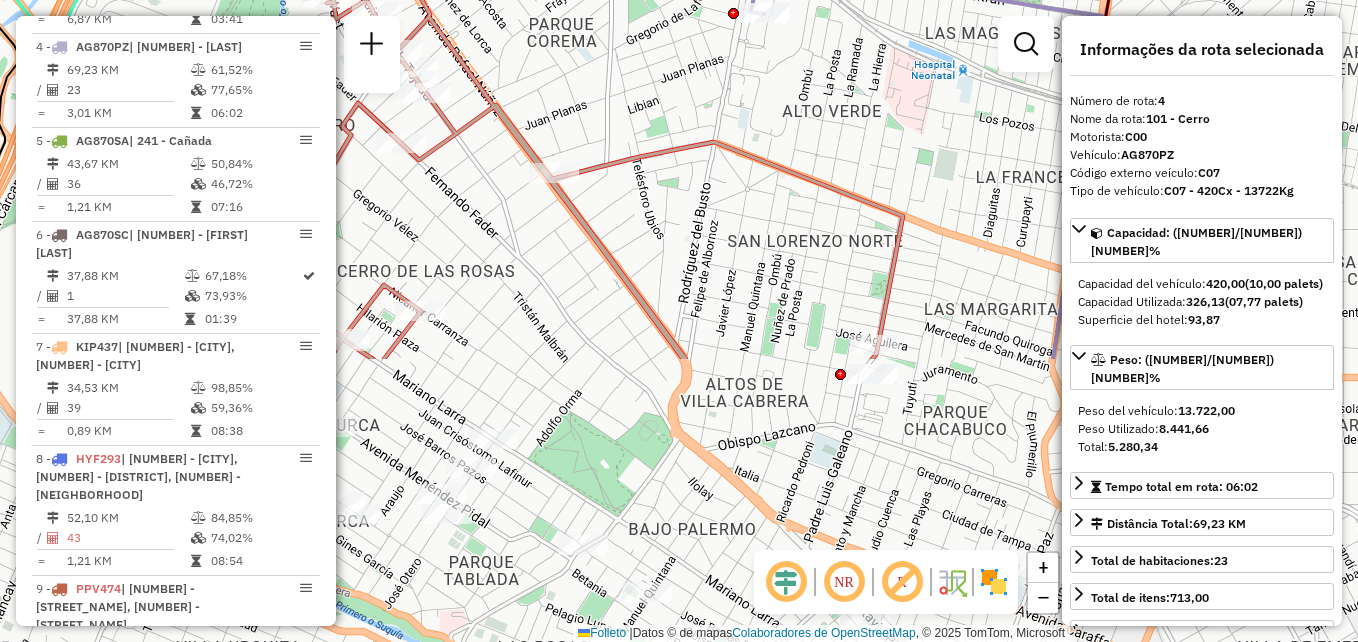 drag, startPoint x: 662, startPoint y: 399, endPoint x: 321, endPoint y: -74, distance: 583.10376 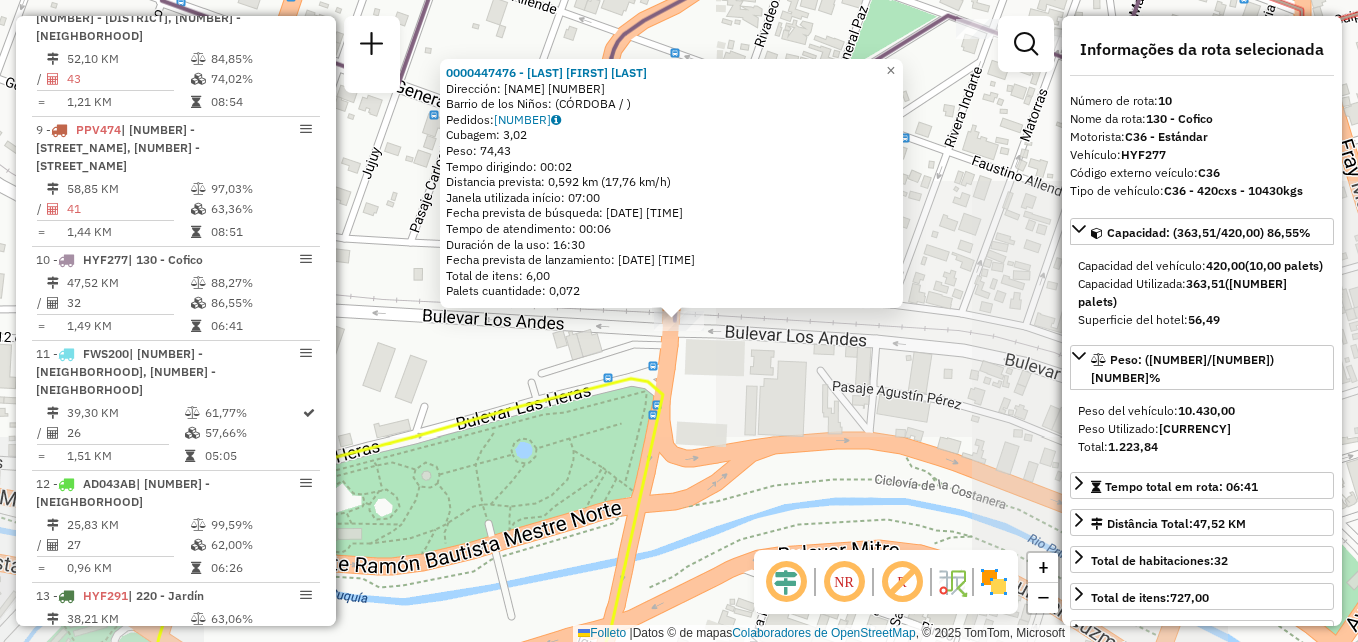 scroll, scrollTop: 1641, scrollLeft: 0, axis: vertical 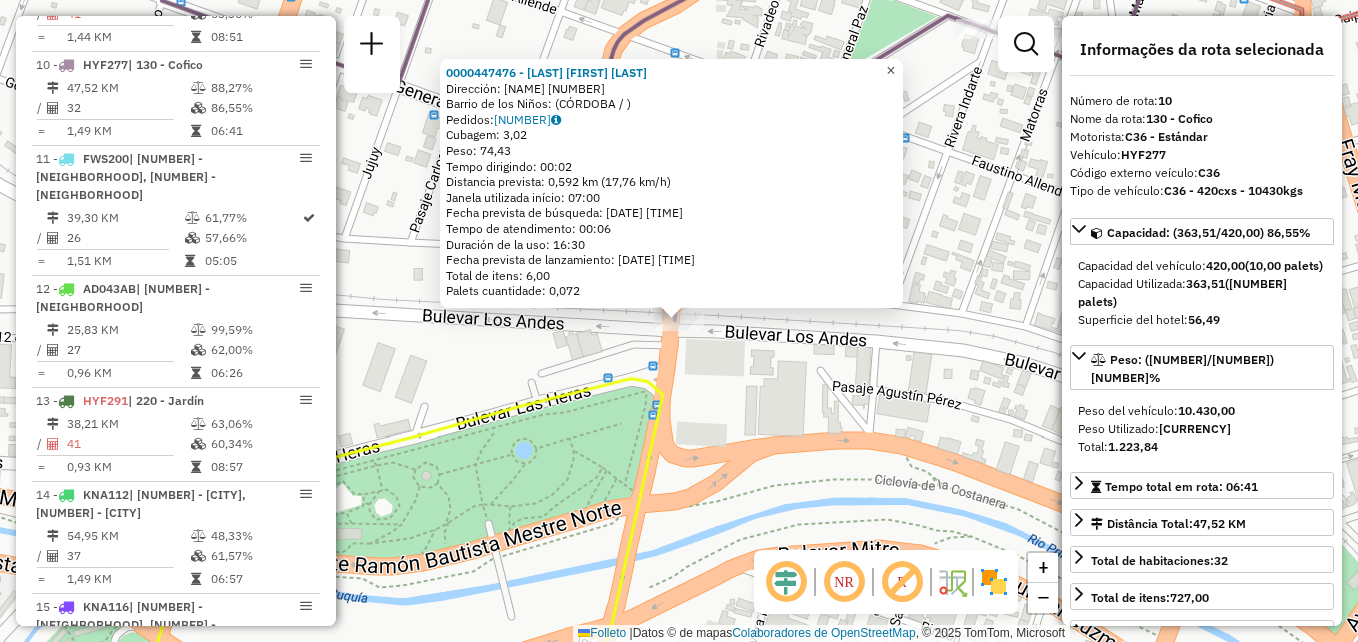 click on "×" 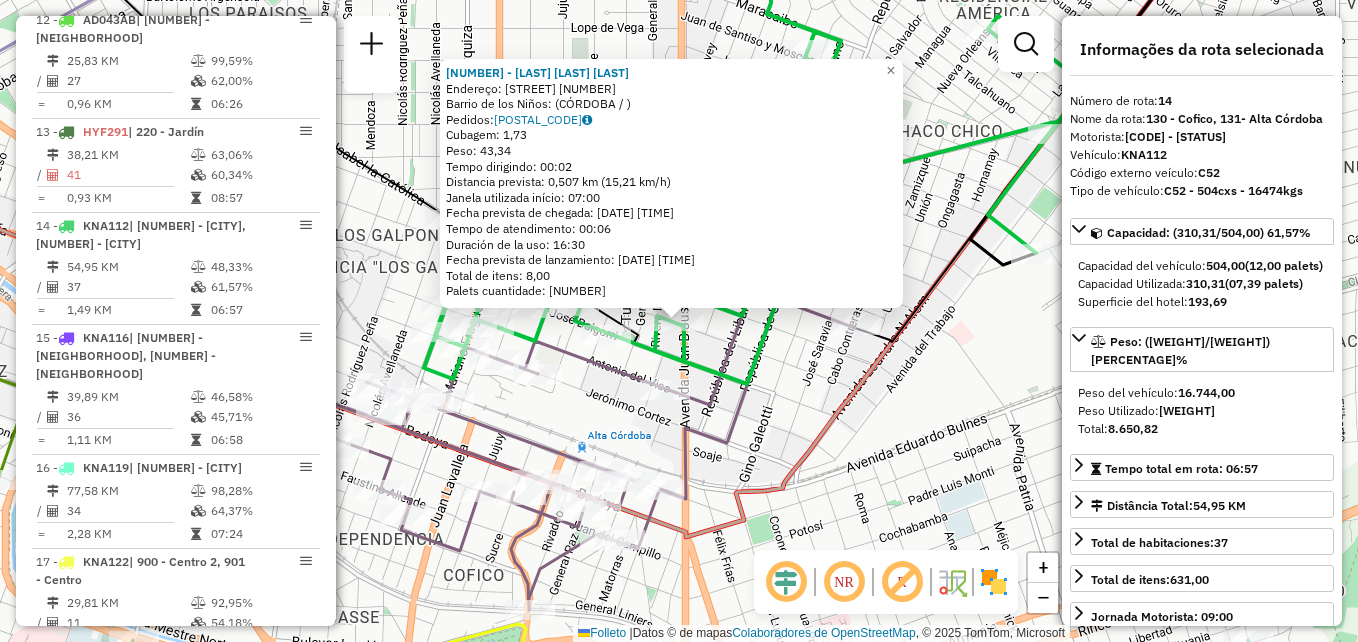 scroll, scrollTop: 2053, scrollLeft: 0, axis: vertical 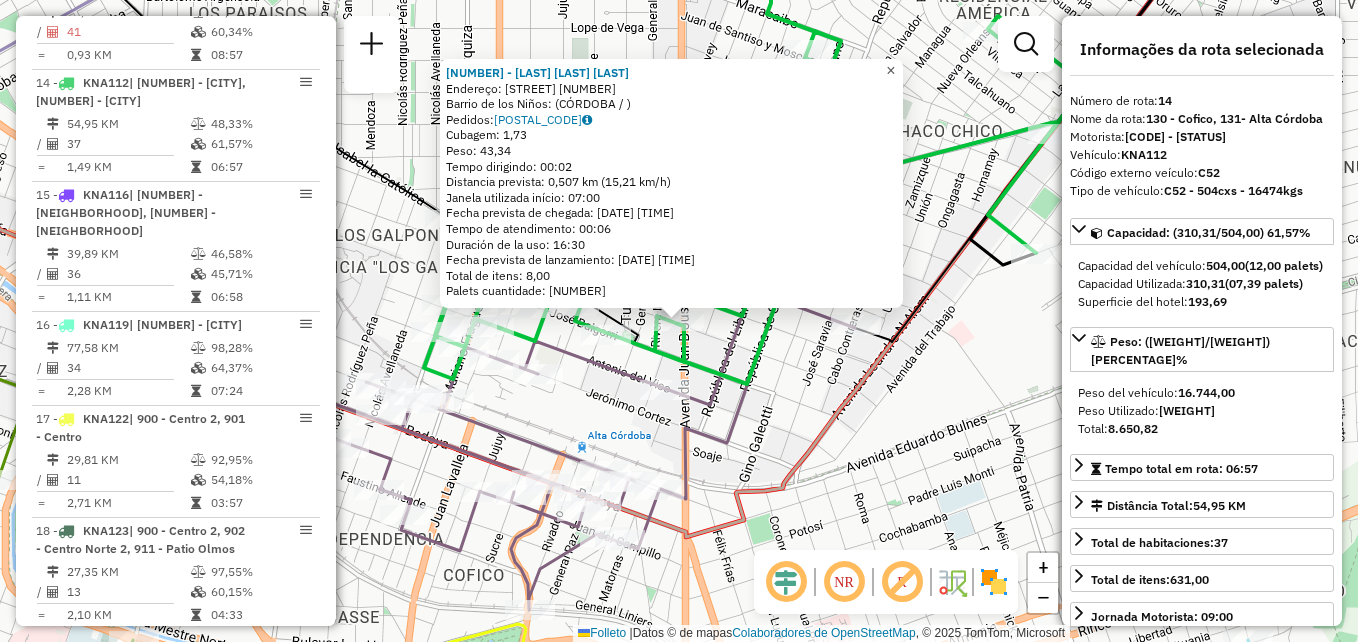 click on "×" 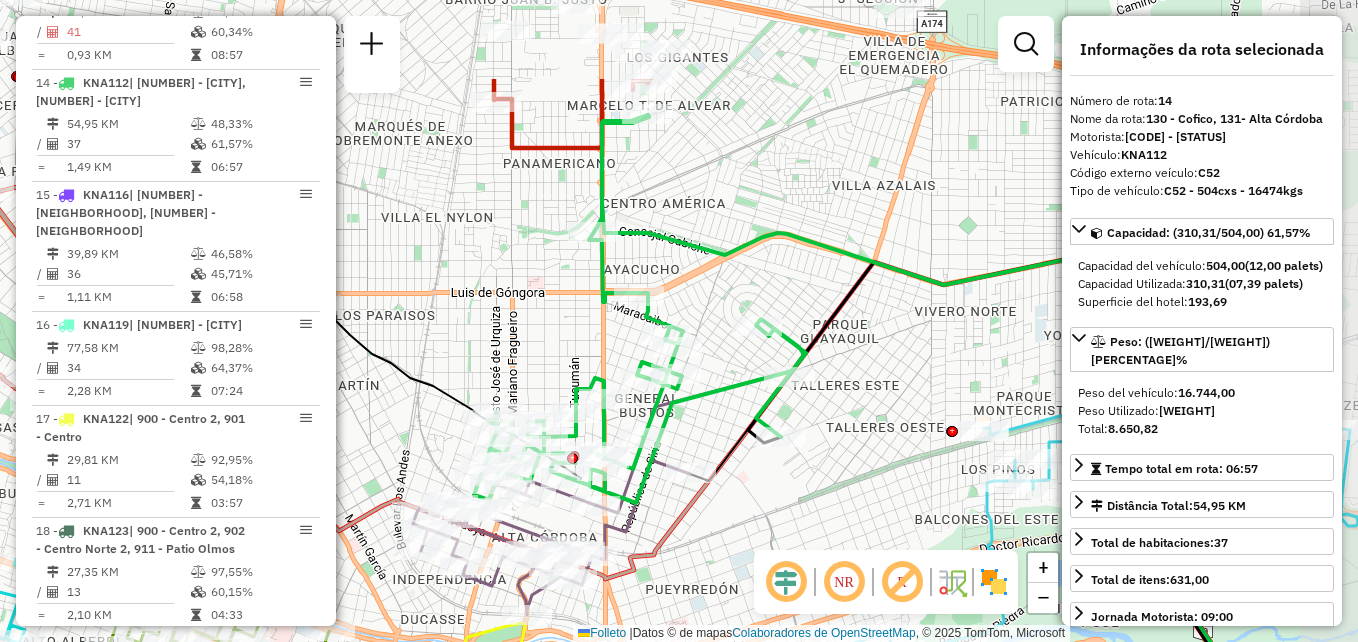 drag, startPoint x: 675, startPoint y: 390, endPoint x: 603, endPoint y: 467, distance: 105.41821 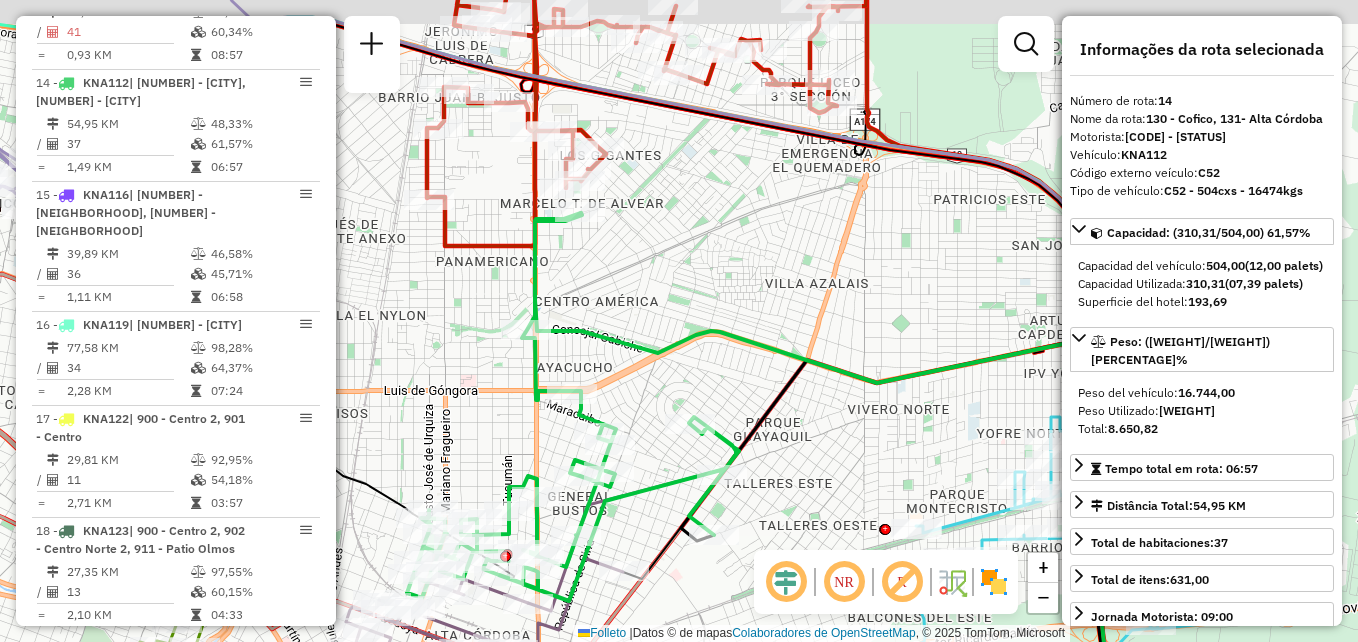 drag, startPoint x: 669, startPoint y: 290, endPoint x: 677, endPoint y: 392, distance: 102.31325 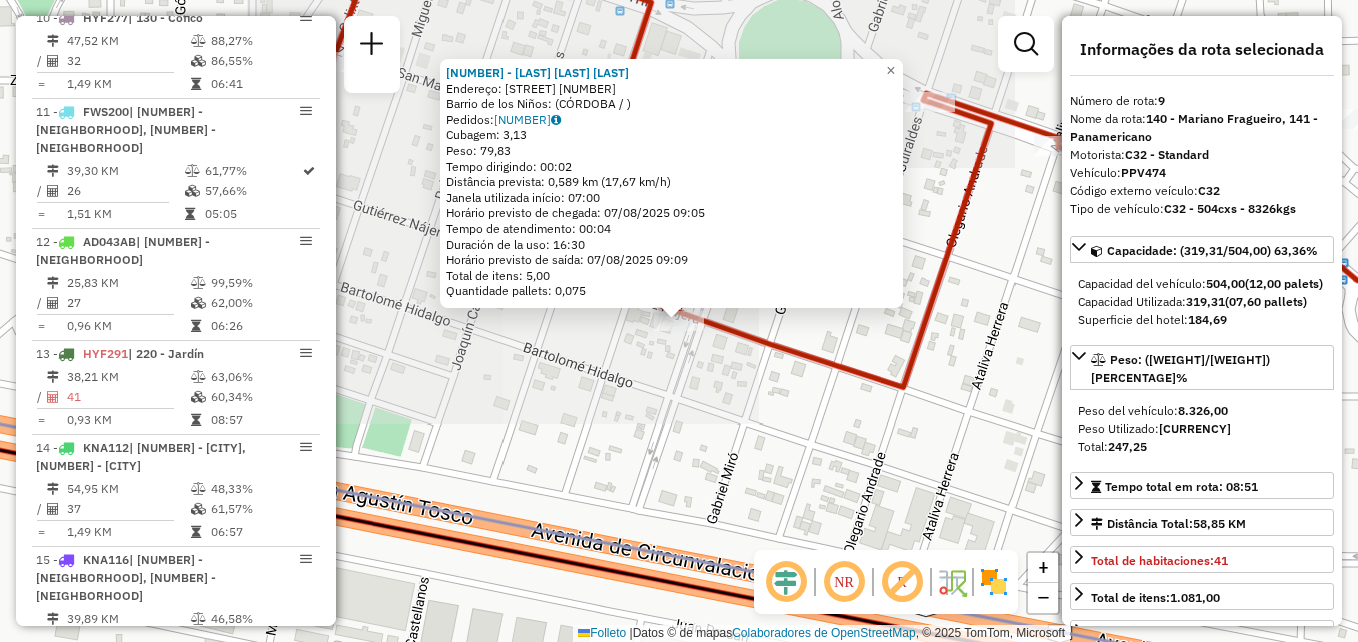 scroll, scrollTop: 1529, scrollLeft: 0, axis: vertical 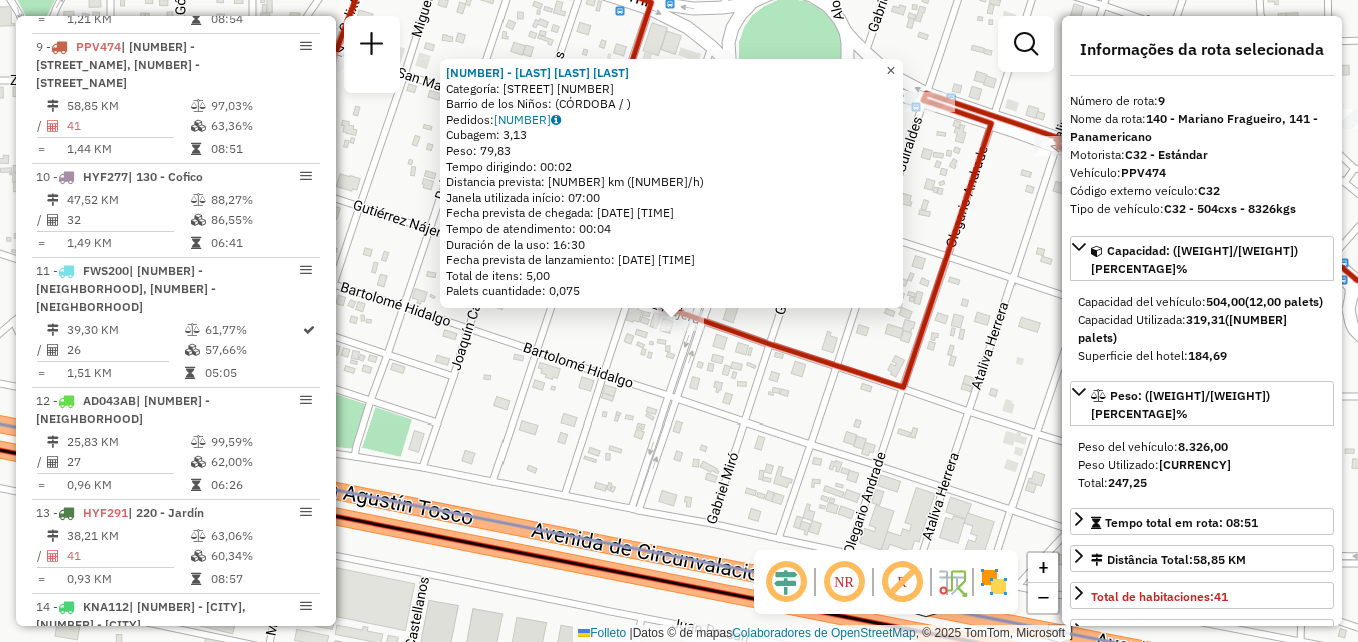 click on "×" 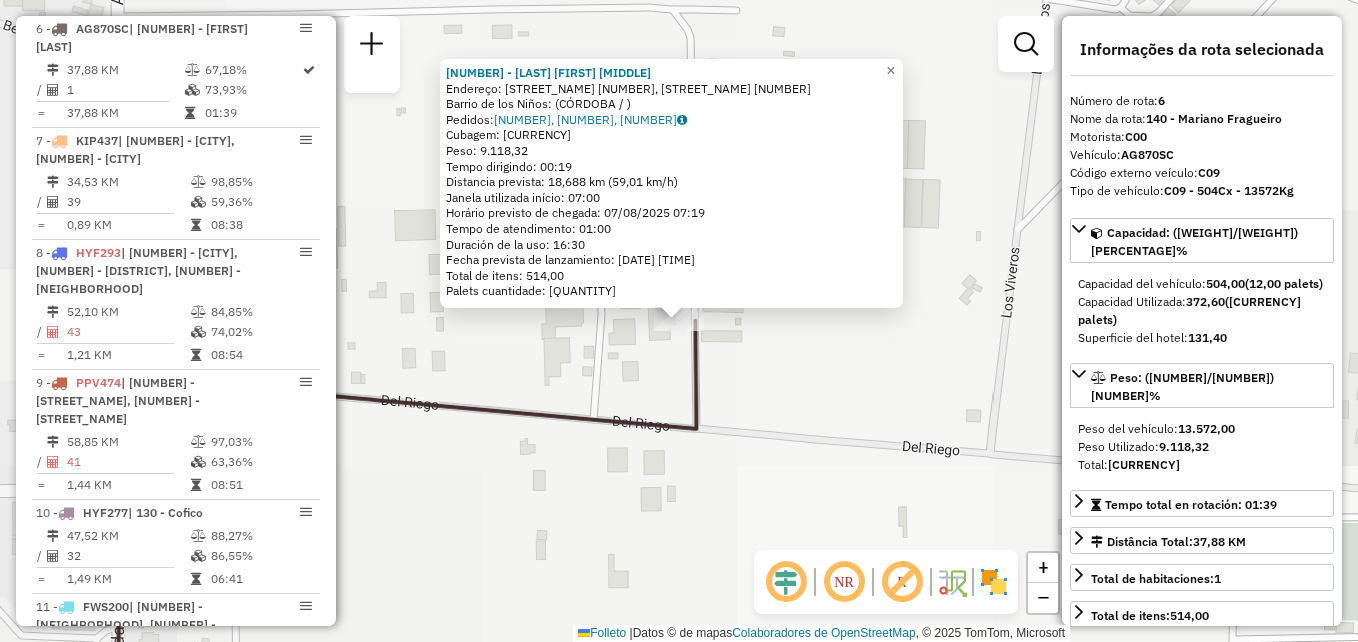scroll, scrollTop: 1175, scrollLeft: 0, axis: vertical 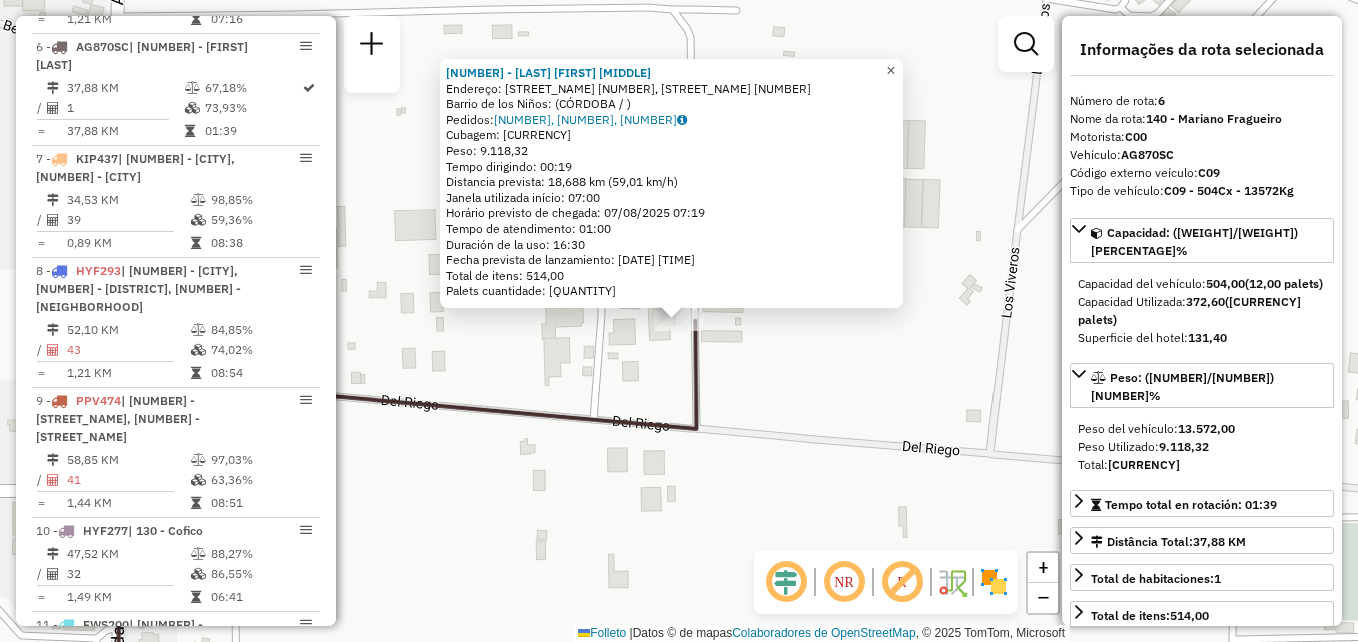 click on "×" 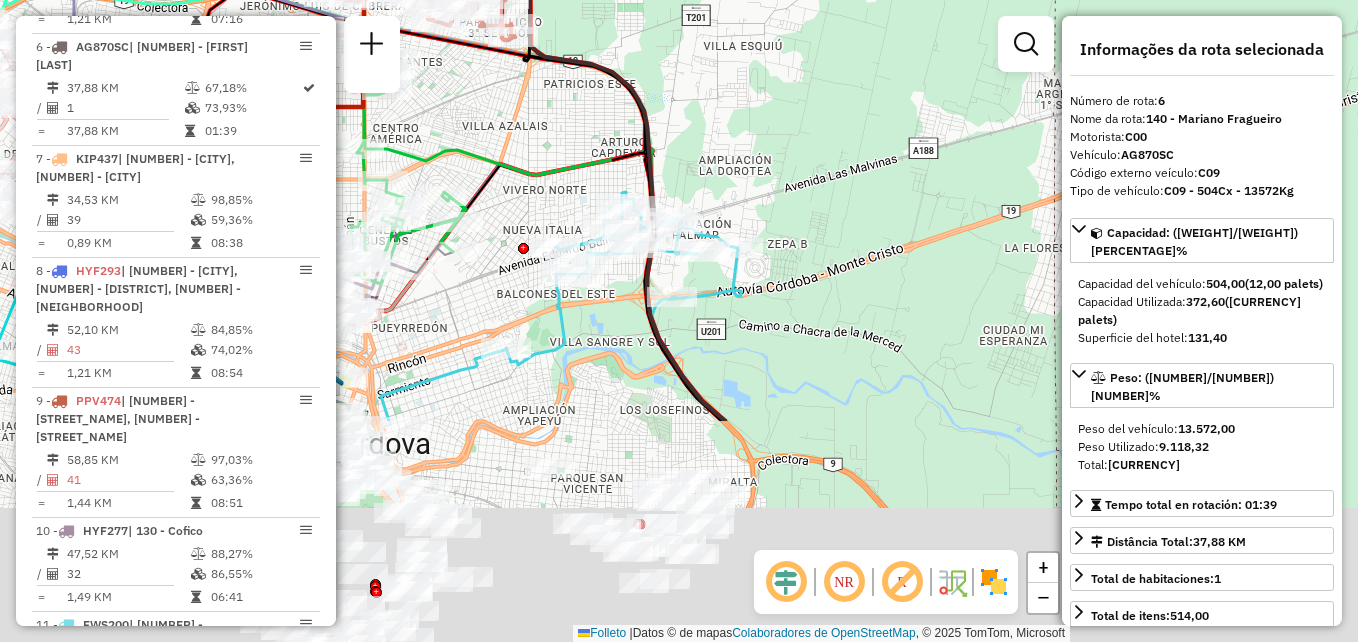 drag, startPoint x: 800, startPoint y: 327, endPoint x: 747, endPoint y: 40, distance: 291.8527 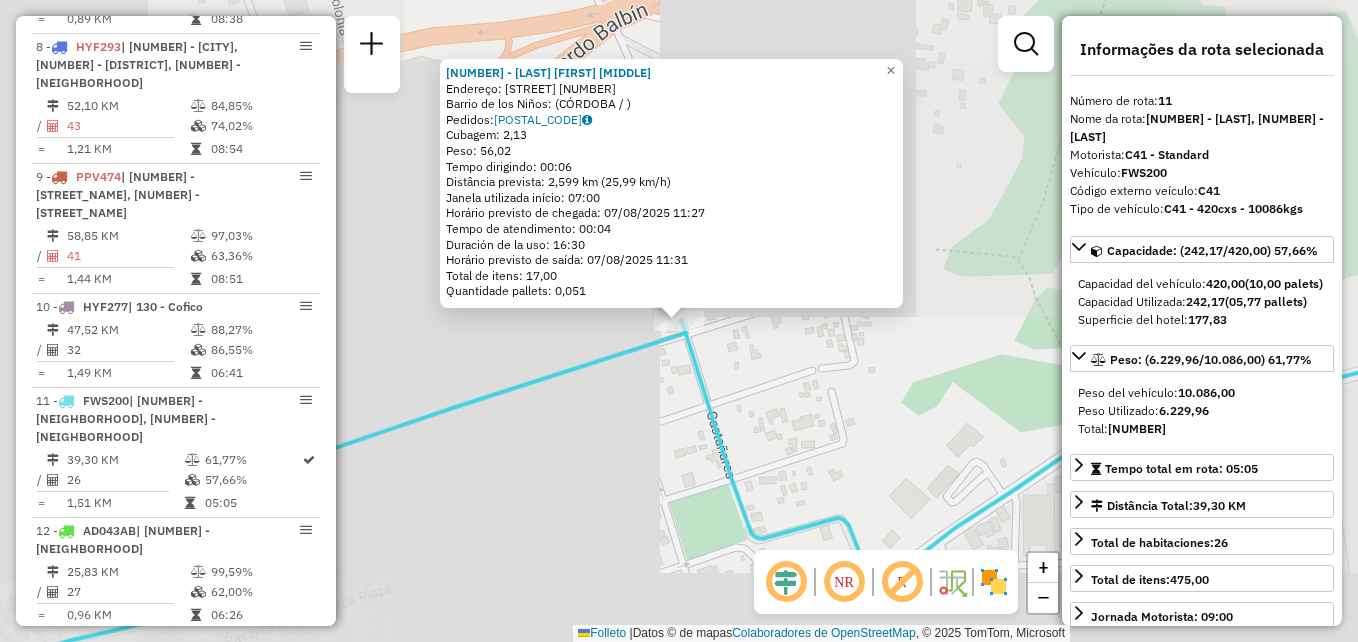 scroll, scrollTop: 1735, scrollLeft: 0, axis: vertical 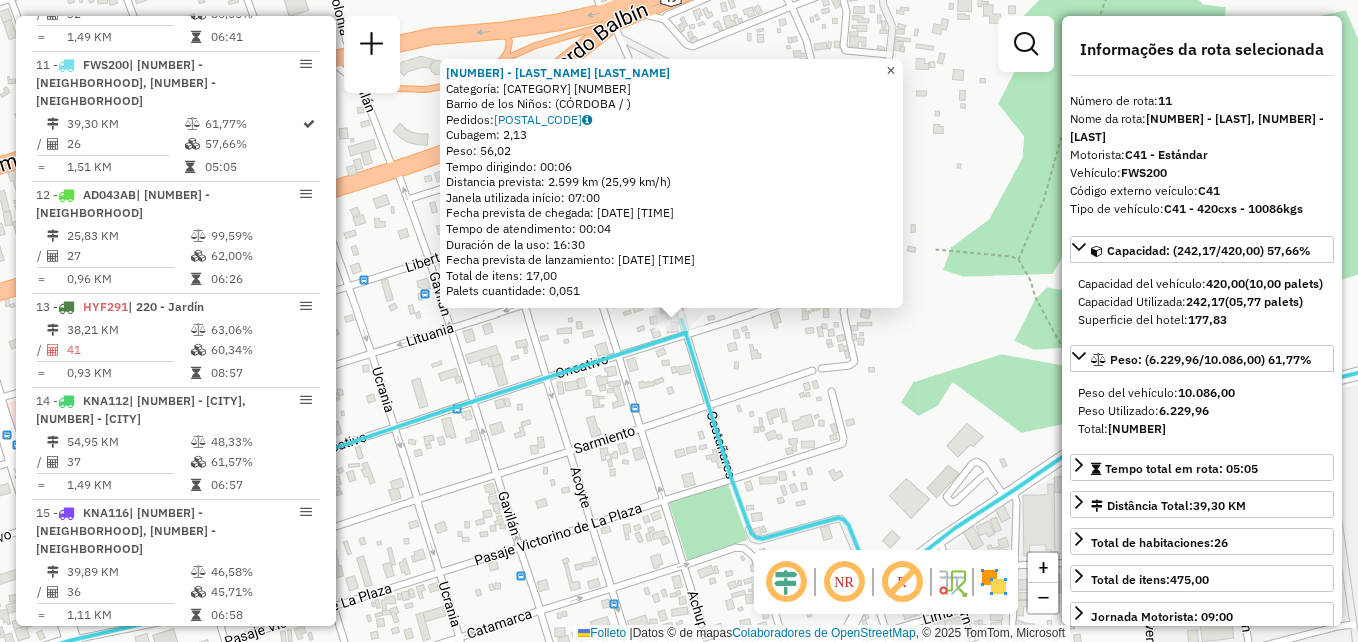 click on "×" 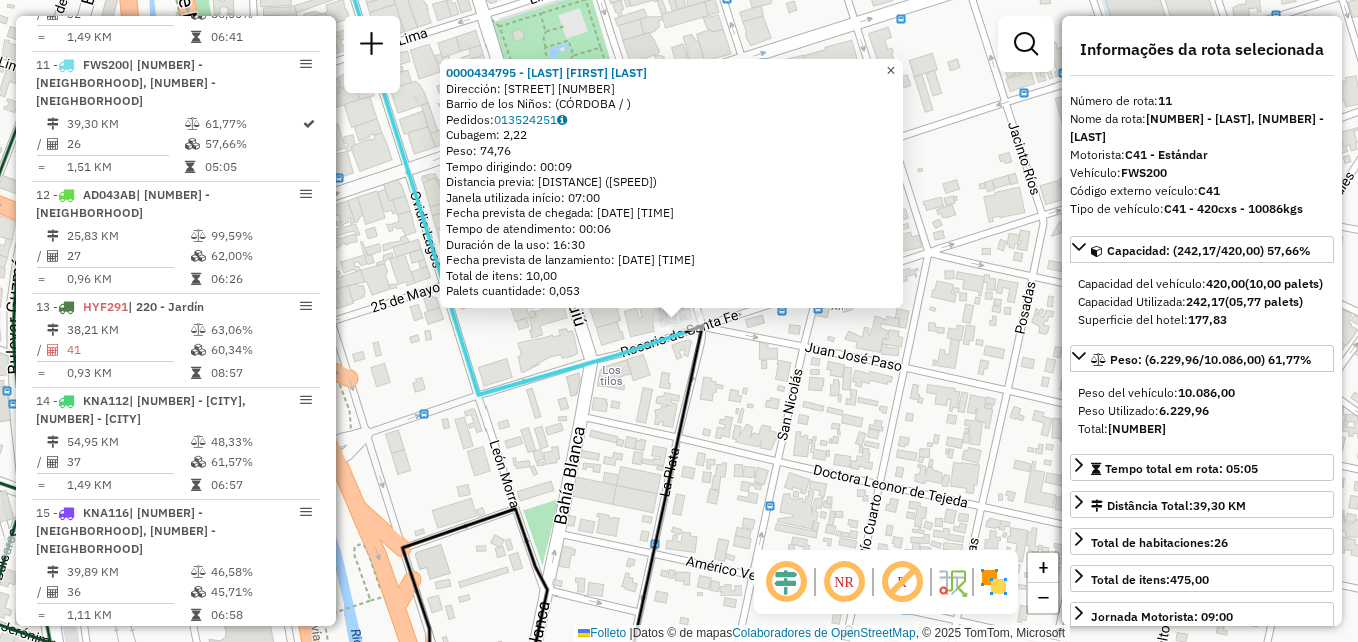 click on "×" 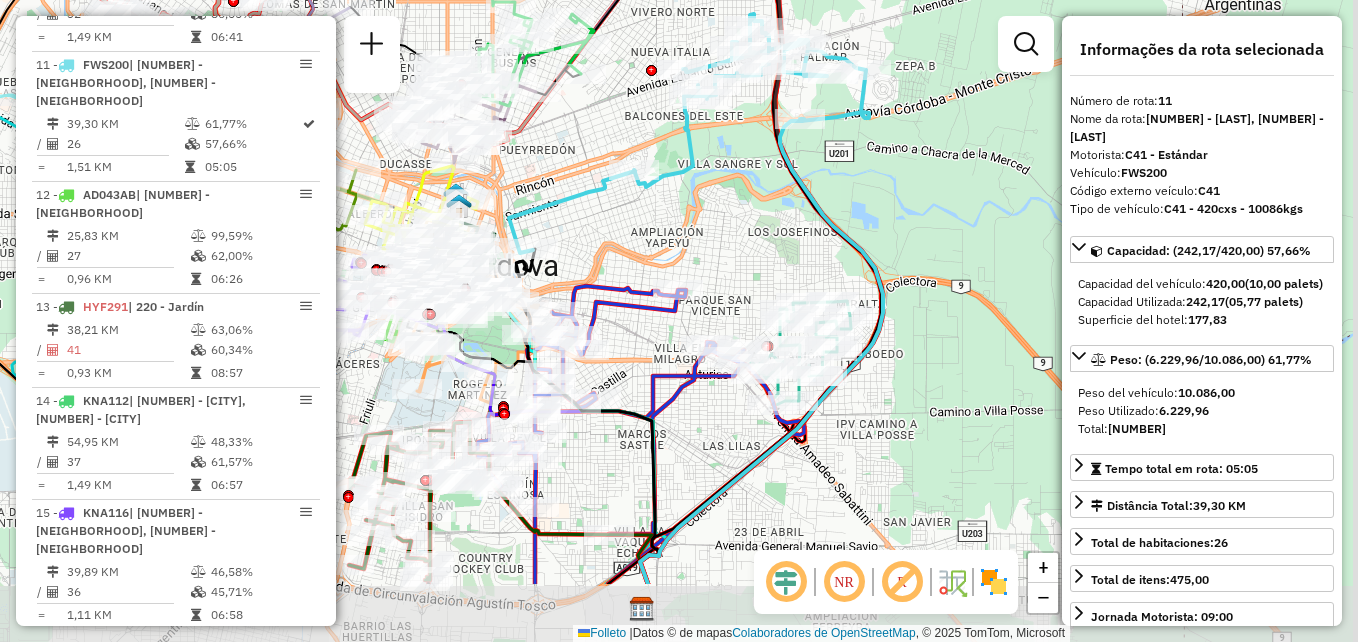 drag, startPoint x: 836, startPoint y: 382, endPoint x: 794, endPoint y: 261, distance: 128.082 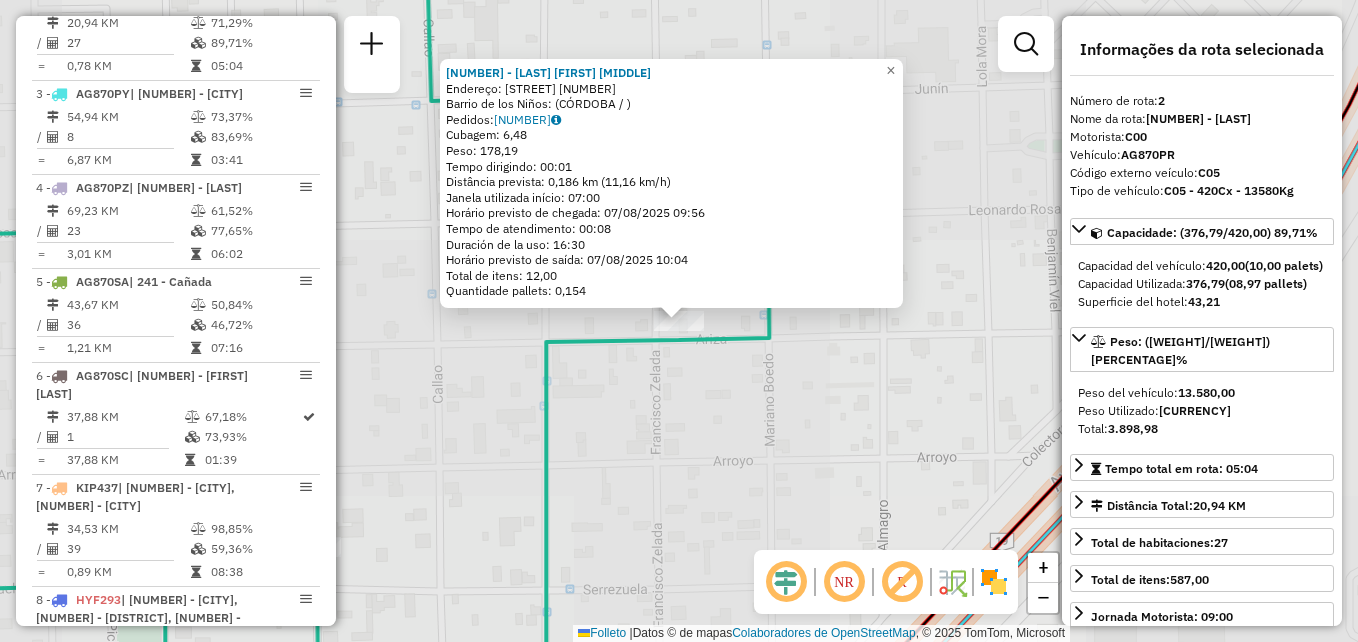 scroll, scrollTop: 799, scrollLeft: 0, axis: vertical 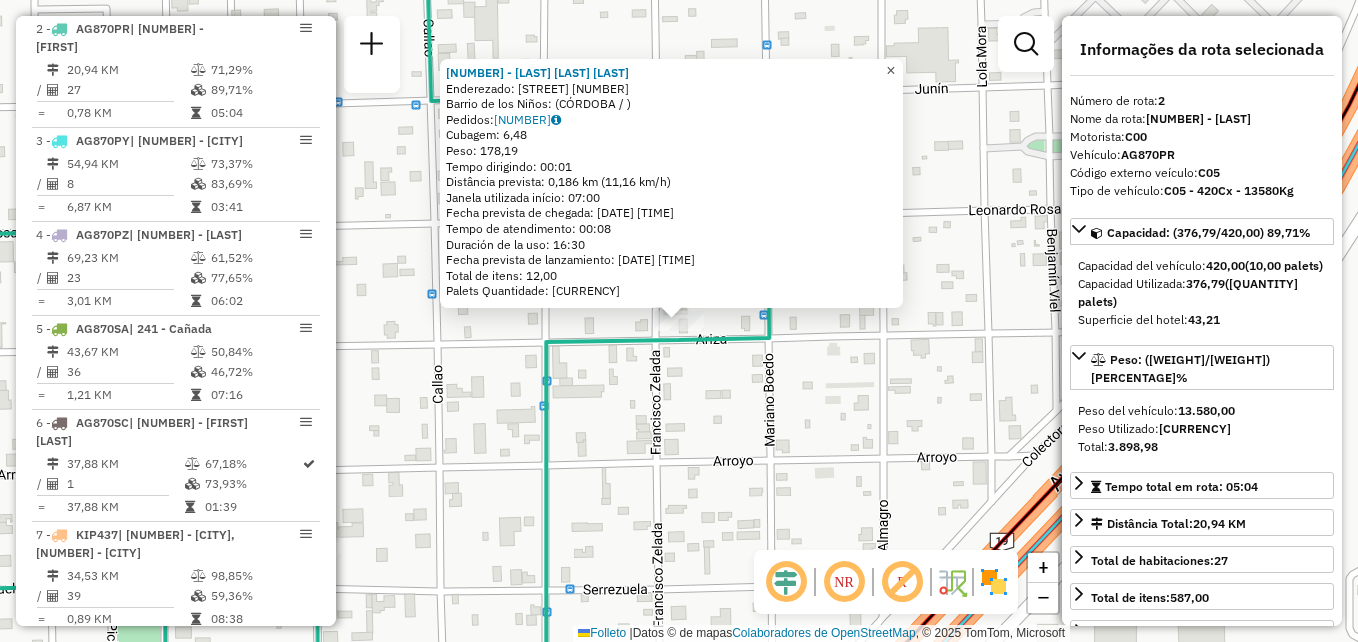 click on "×" 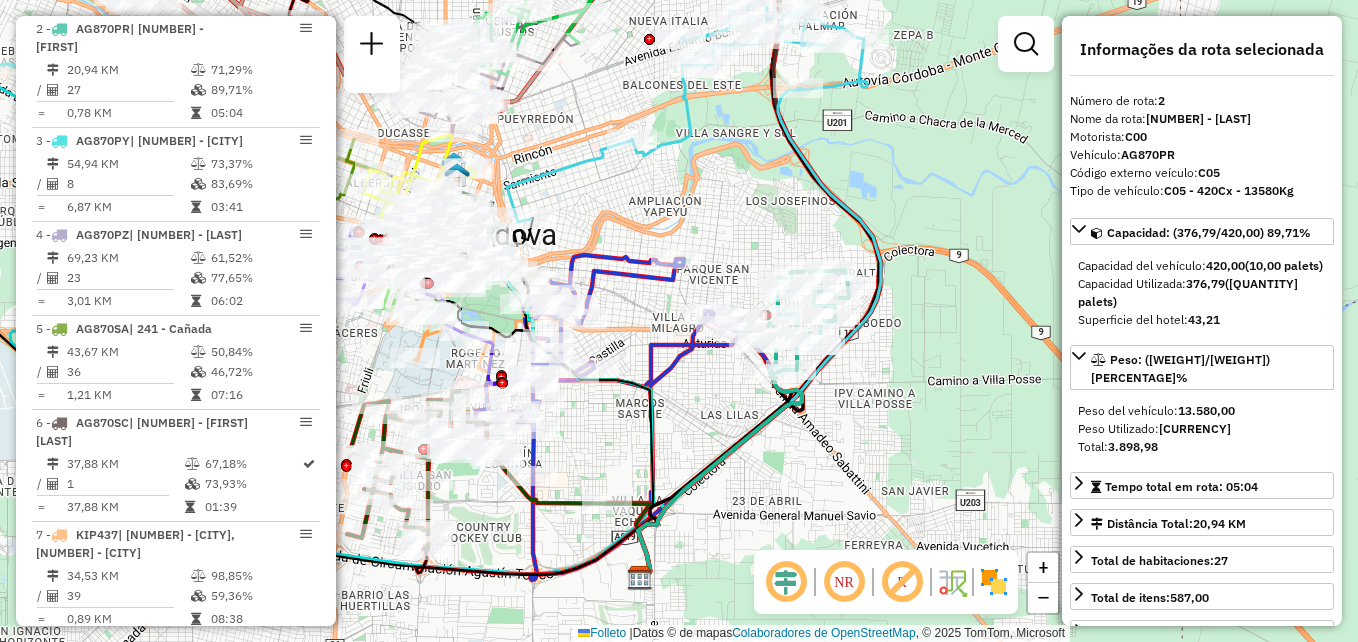 drag, startPoint x: 727, startPoint y: 506, endPoint x: 850, endPoint y: 439, distance: 140.06427 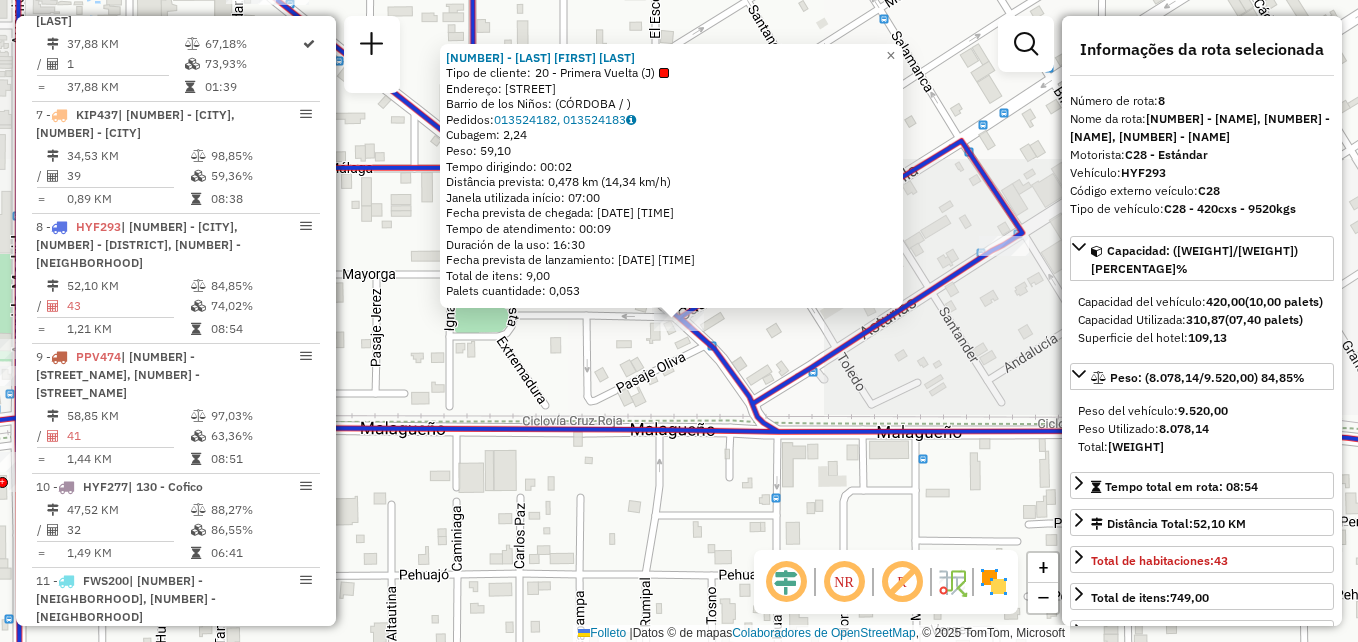 scroll, scrollTop: 1399, scrollLeft: 0, axis: vertical 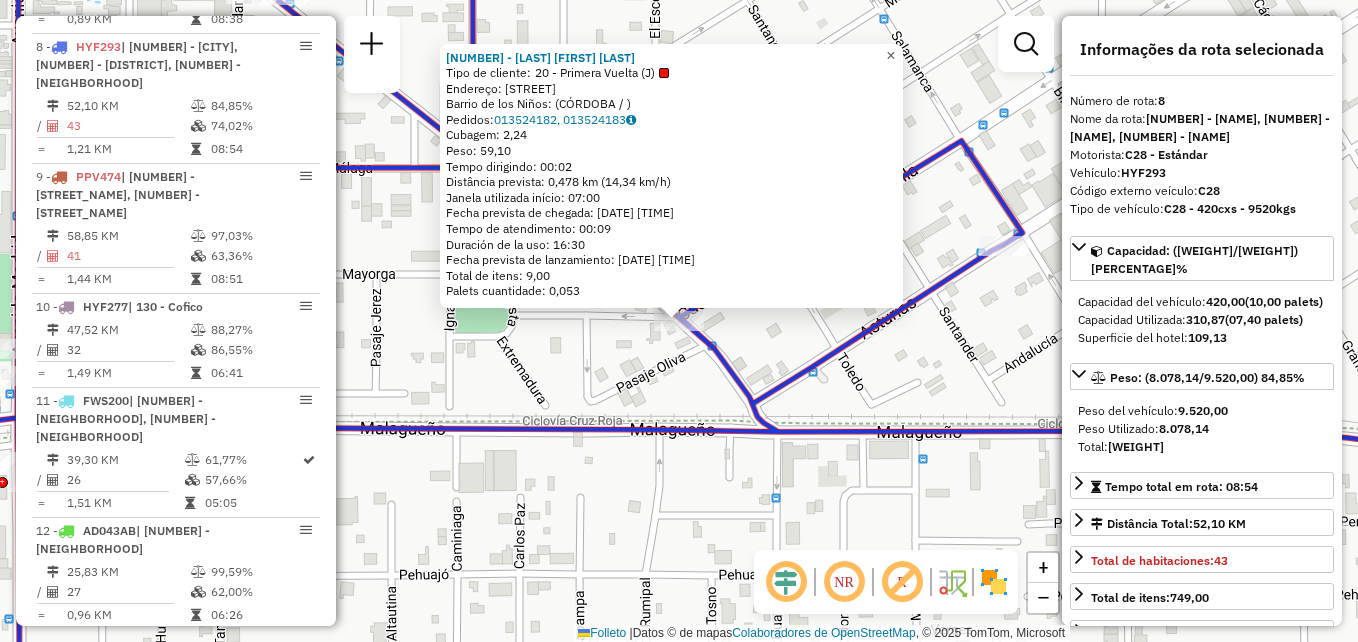 click on "×" 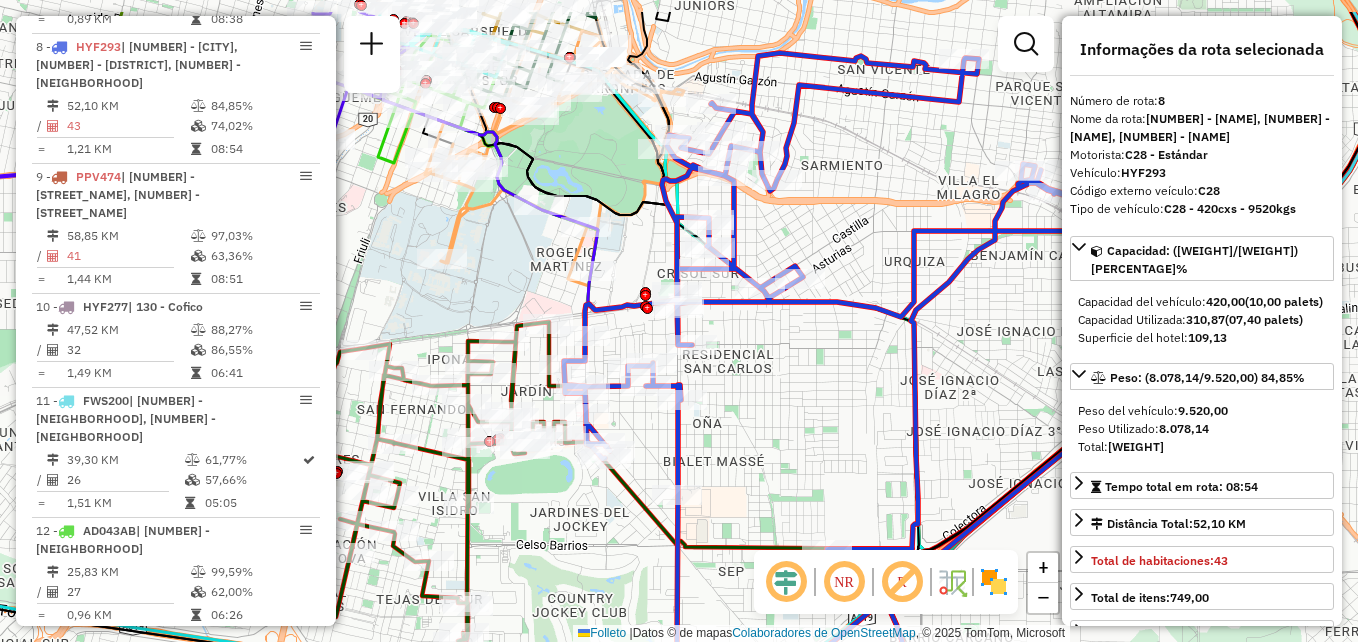 drag, startPoint x: 866, startPoint y: 368, endPoint x: 817, endPoint y: 411, distance: 65.192024 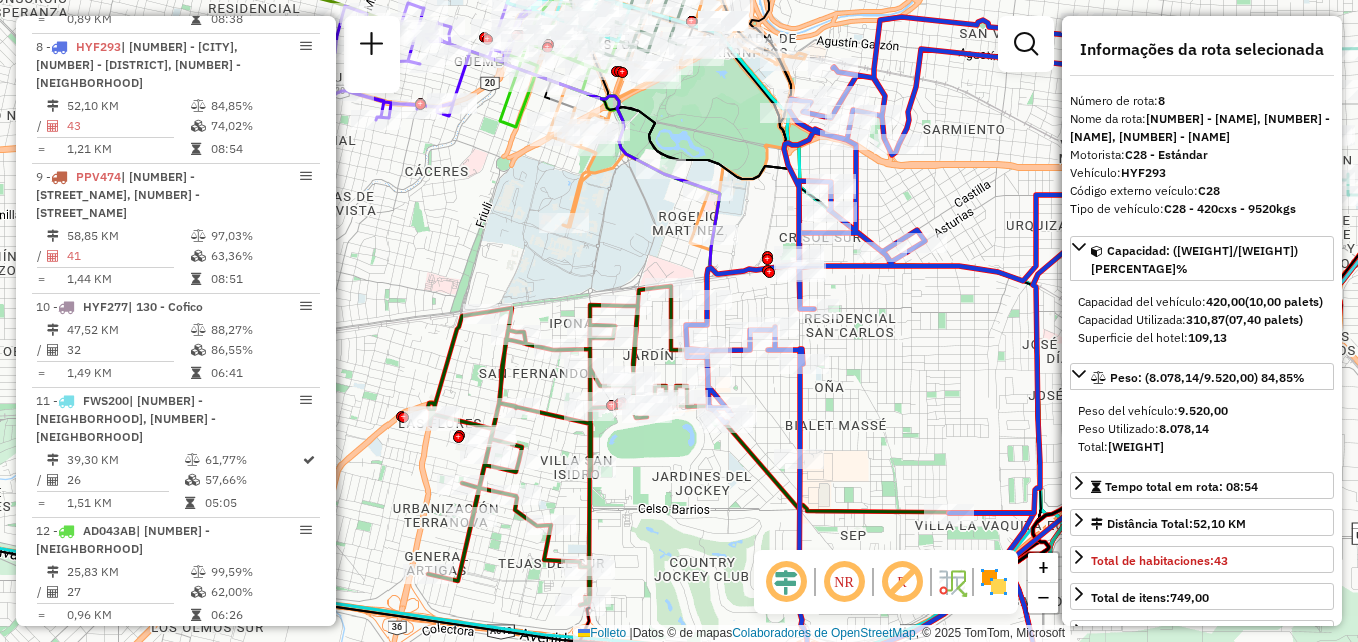drag, startPoint x: 686, startPoint y: 514, endPoint x: 852, endPoint y: 414, distance: 193.7937 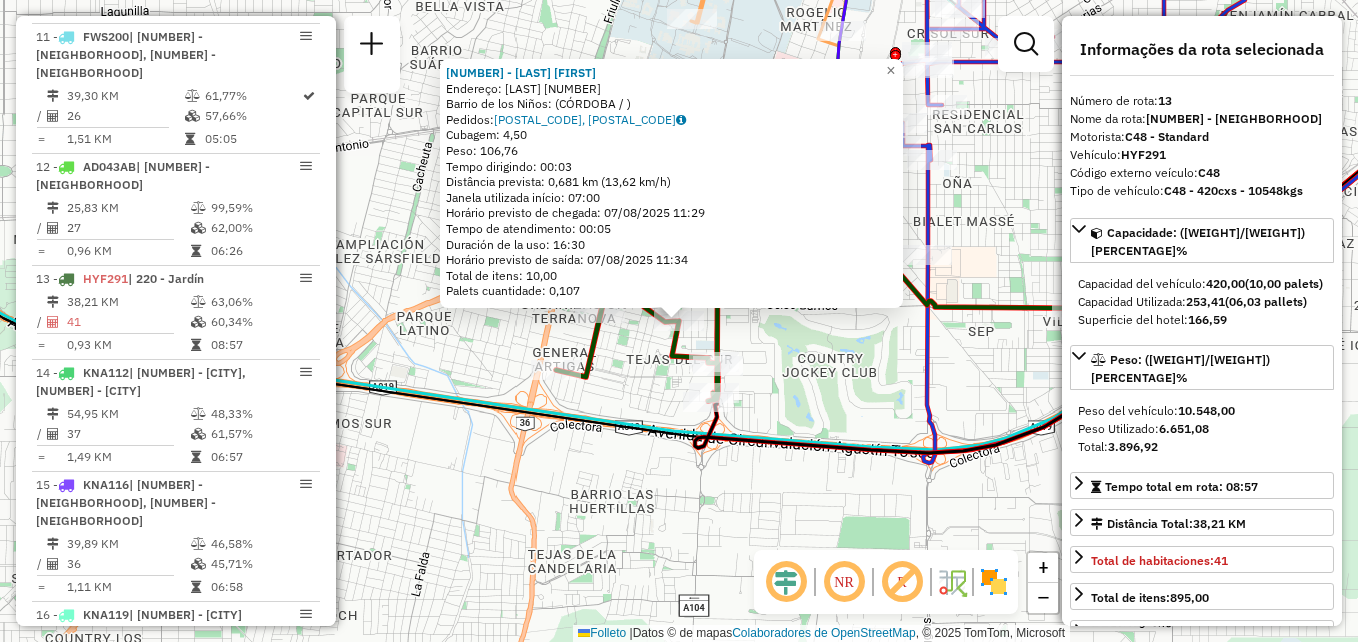 scroll, scrollTop: 1959, scrollLeft: 0, axis: vertical 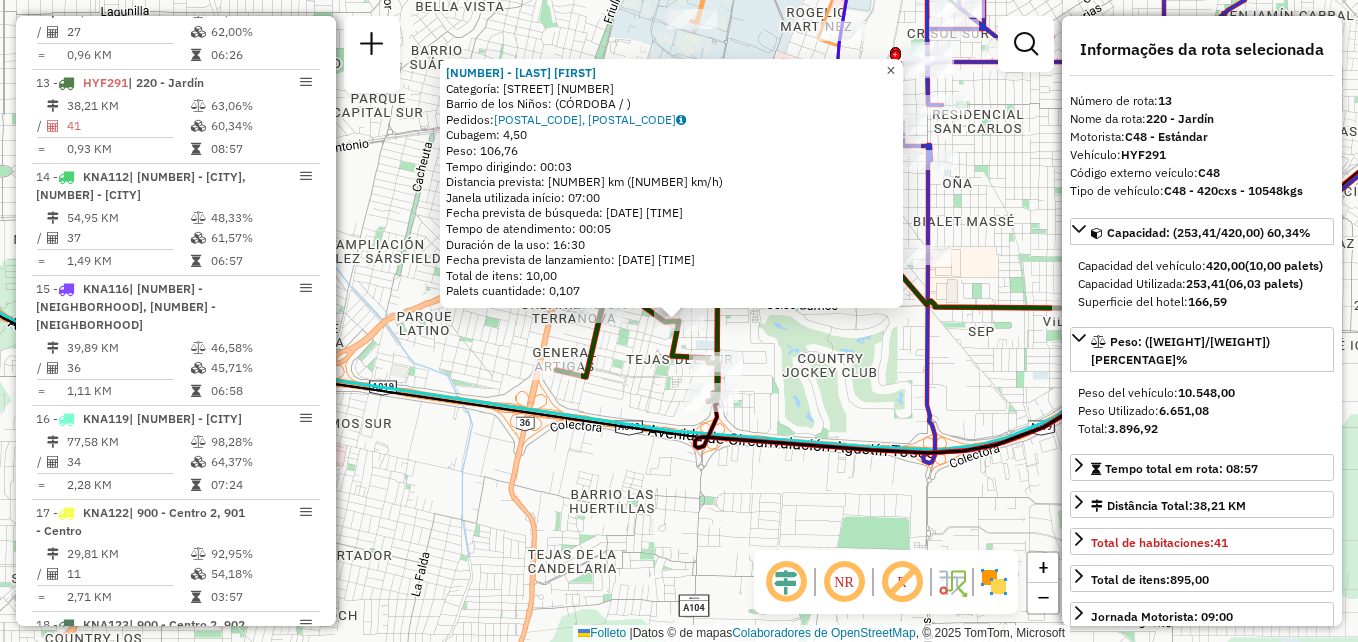 click on "×" 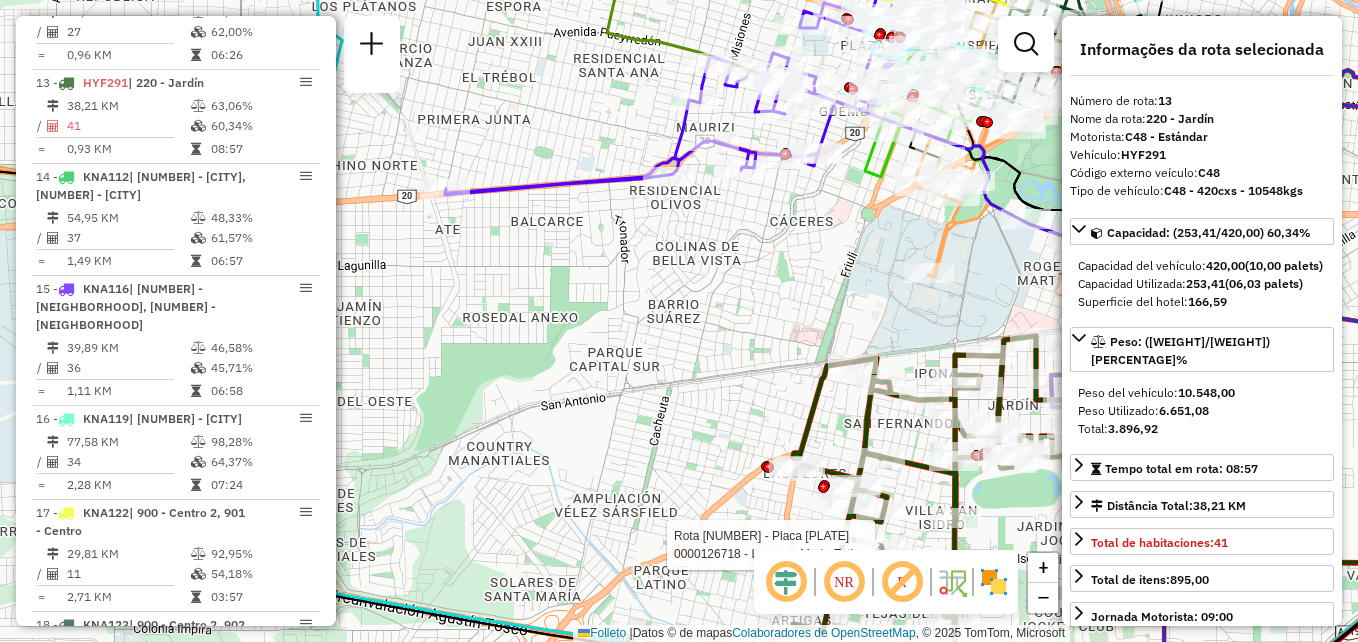 drag, startPoint x: 634, startPoint y: 395, endPoint x: 702, endPoint y: 467, distance: 99.03535 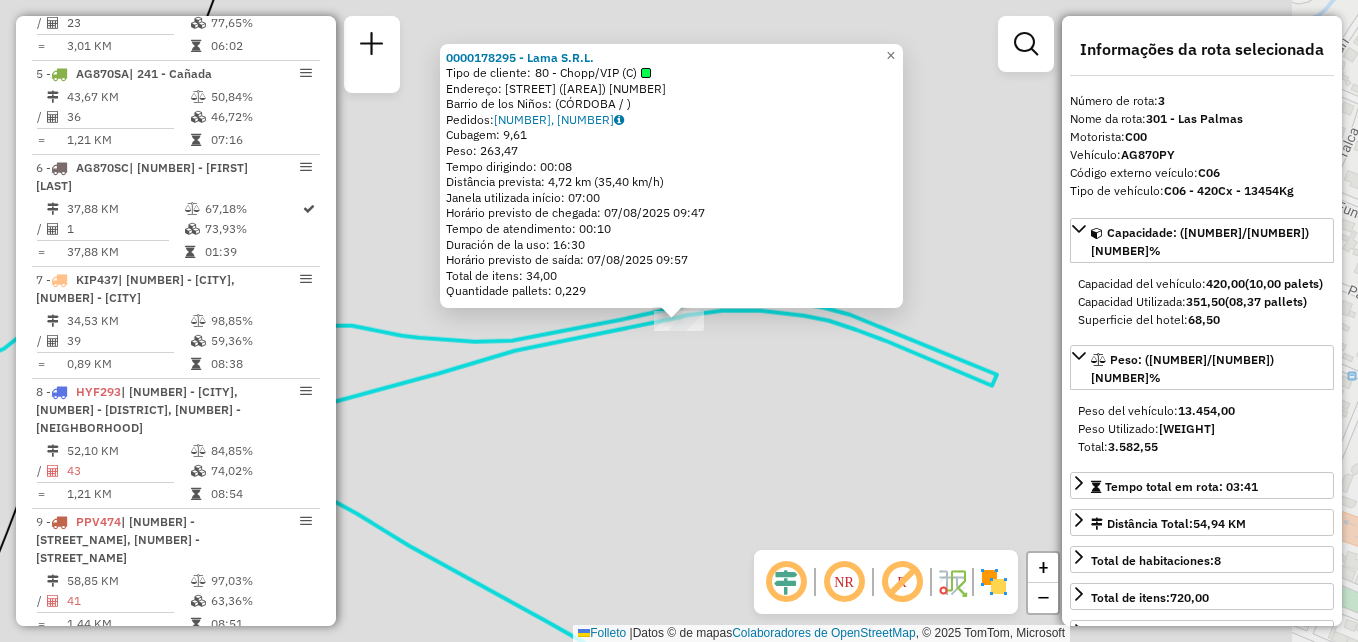 scroll, scrollTop: 893, scrollLeft: 0, axis: vertical 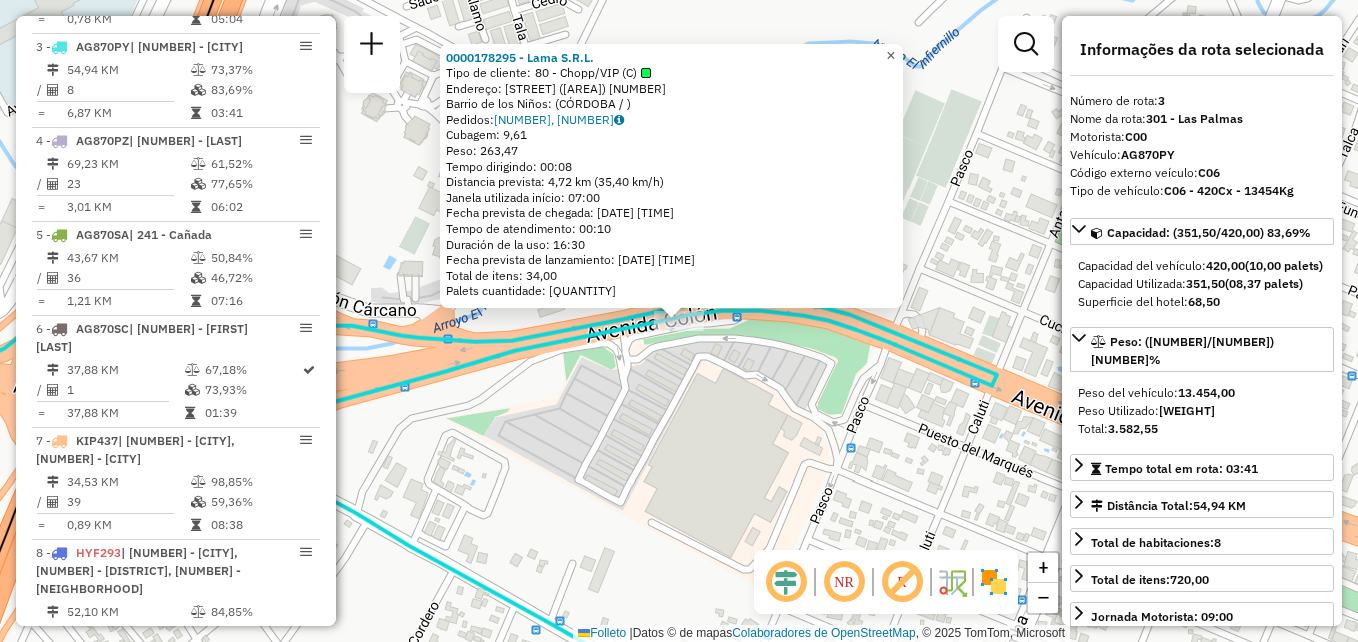 click on "×" 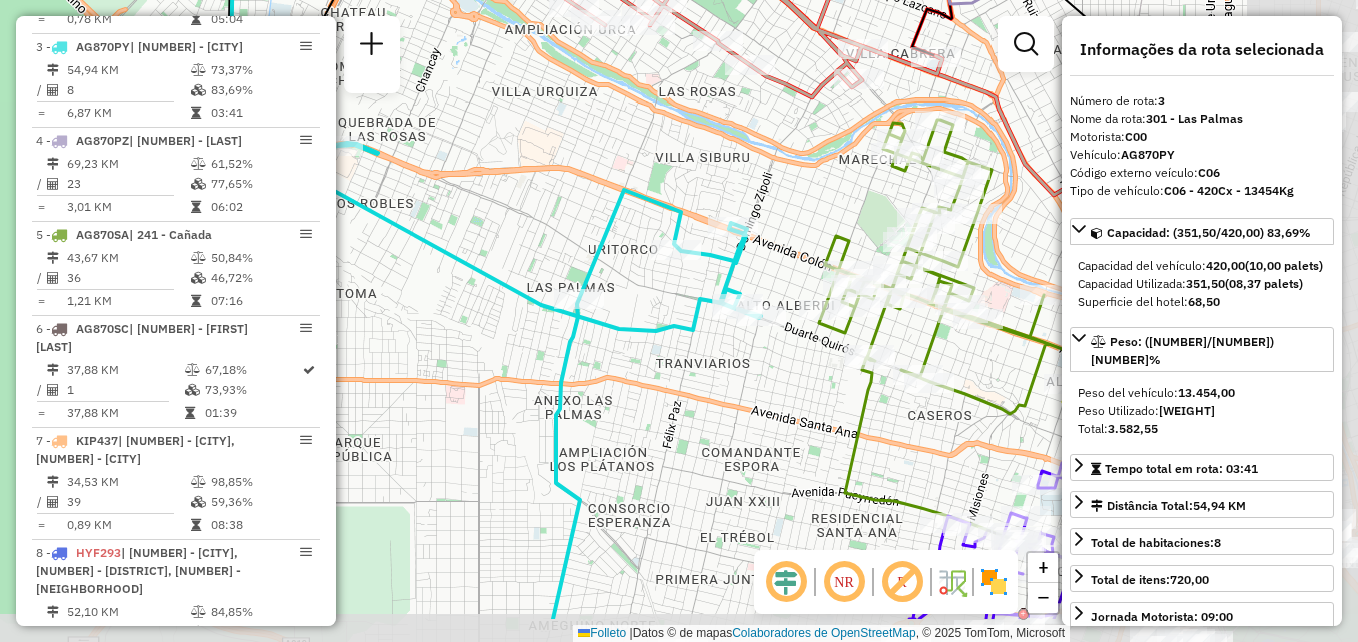 drag, startPoint x: 757, startPoint y: 364, endPoint x: 547, endPoint y: 279, distance: 226.55022 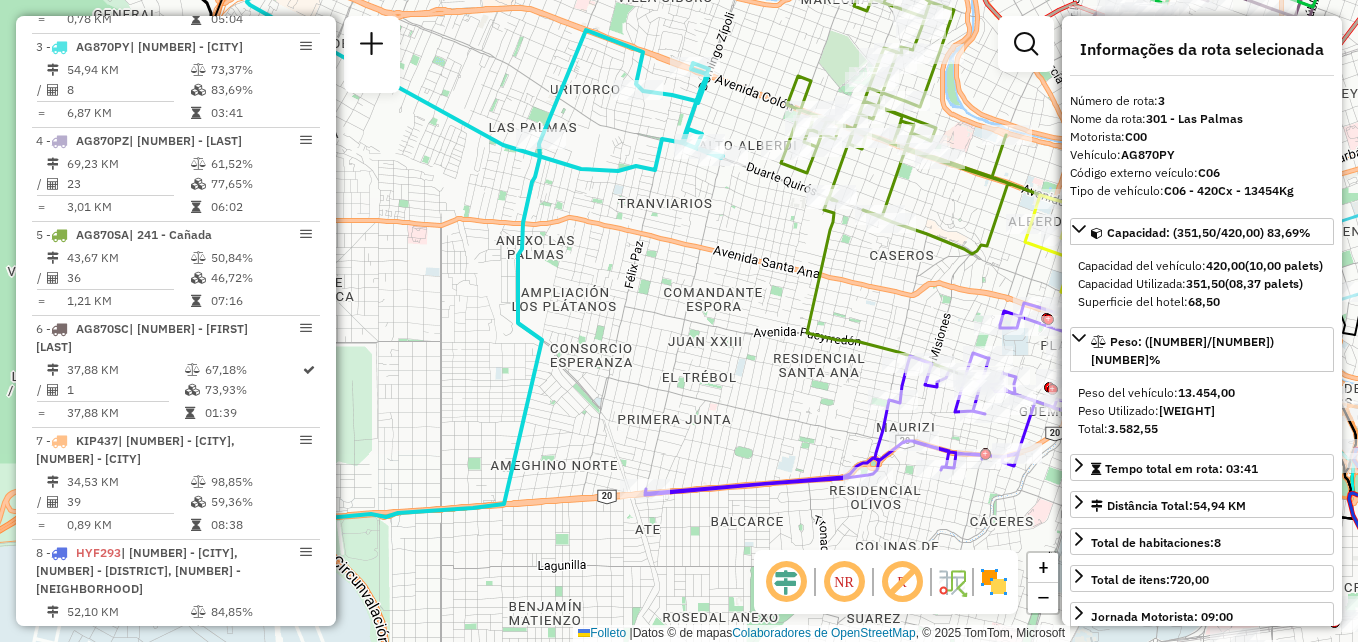 drag, startPoint x: 695, startPoint y: 367, endPoint x: 659, endPoint y: 209, distance: 162.04938 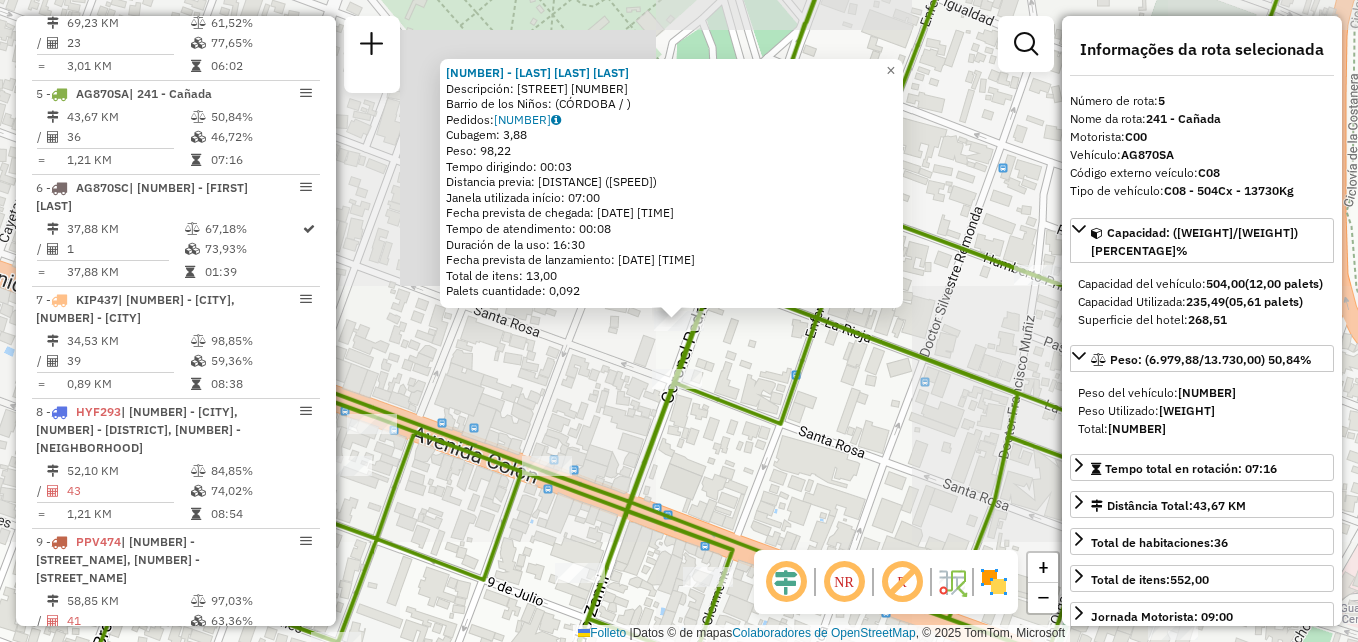 scroll, scrollTop: 1081, scrollLeft: 0, axis: vertical 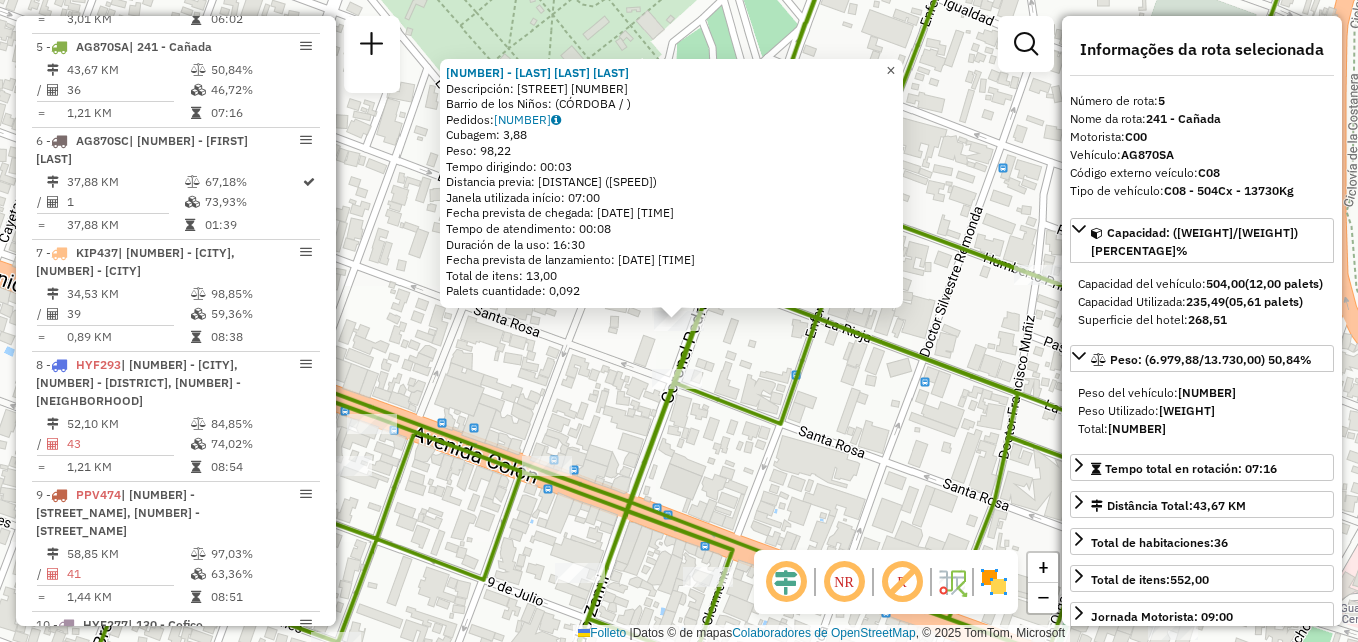 click on "×" 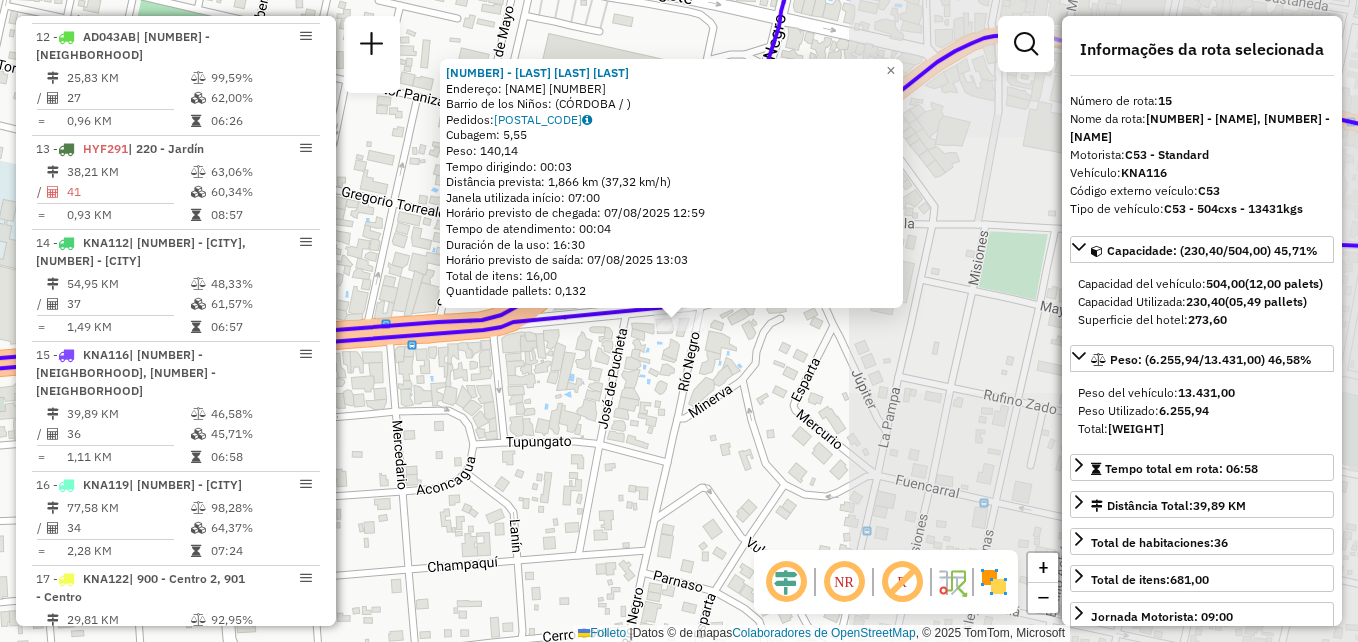 scroll, scrollTop: 2165, scrollLeft: 0, axis: vertical 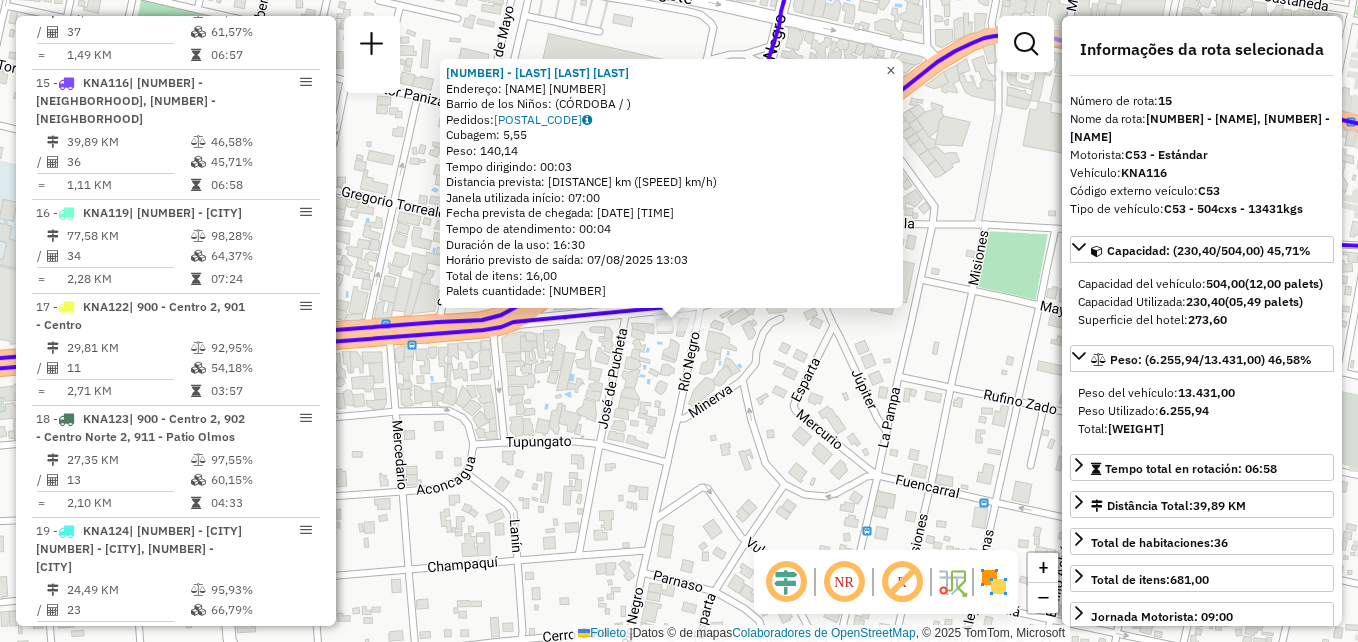 click on "×" 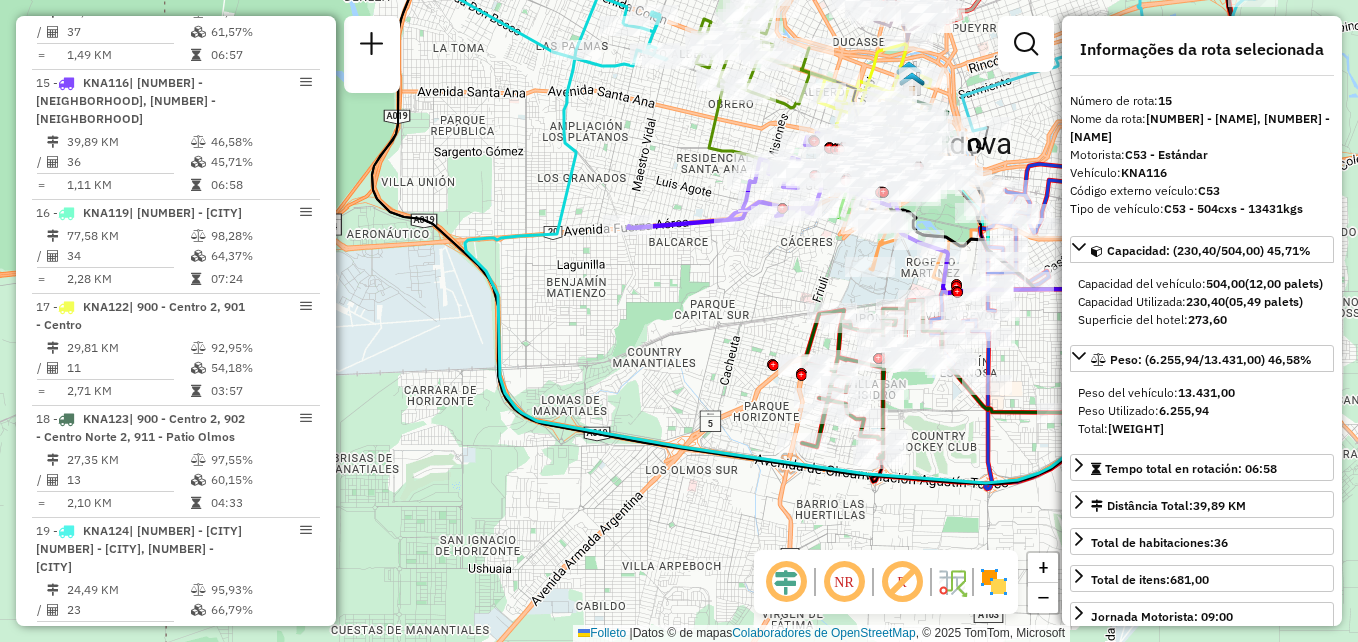 click on "Janela de atendimento Grade de atendimento Capacidade Transportadoras Veículos Cliente Pedidos  Rotas Selecione os dias de semana para filtrar as janelas de atendimento  Seg   Ter   Qua   Qui   Sex   Sáb   Dom  Informe o período da janela de atendimento: De: Até:  Filtrar exatamente a janela do cliente  Considerar janela de atendimento padrão  Selecione os dias de semana para filtrar as grades de atendimento  Seg   Ter   Qua   Qui   Sex   Sáb   Dom   Considerar clientes sem dia de atendimento cadastrado  Clientes fora do dia de atendimento selecionado Filtrar as atividades entre os valores definidos abaixo:  Peso mínimo:   Peso máximo:   Cubagem mínima:   Cubagem máxima:   De:   Até:  Filtrar as atividades entre o tempo de atendimento definido abaixo:  De:   Até:   Considerar capacidade total dos clientes não roteirizados Transportadora: Selecione um ou mais itens Tipo de veículo: Selecione um ou mais itens Veículo: Selecione um ou mais itens Motorista: Selecione um ou mais itens Nome: Rótulo:" 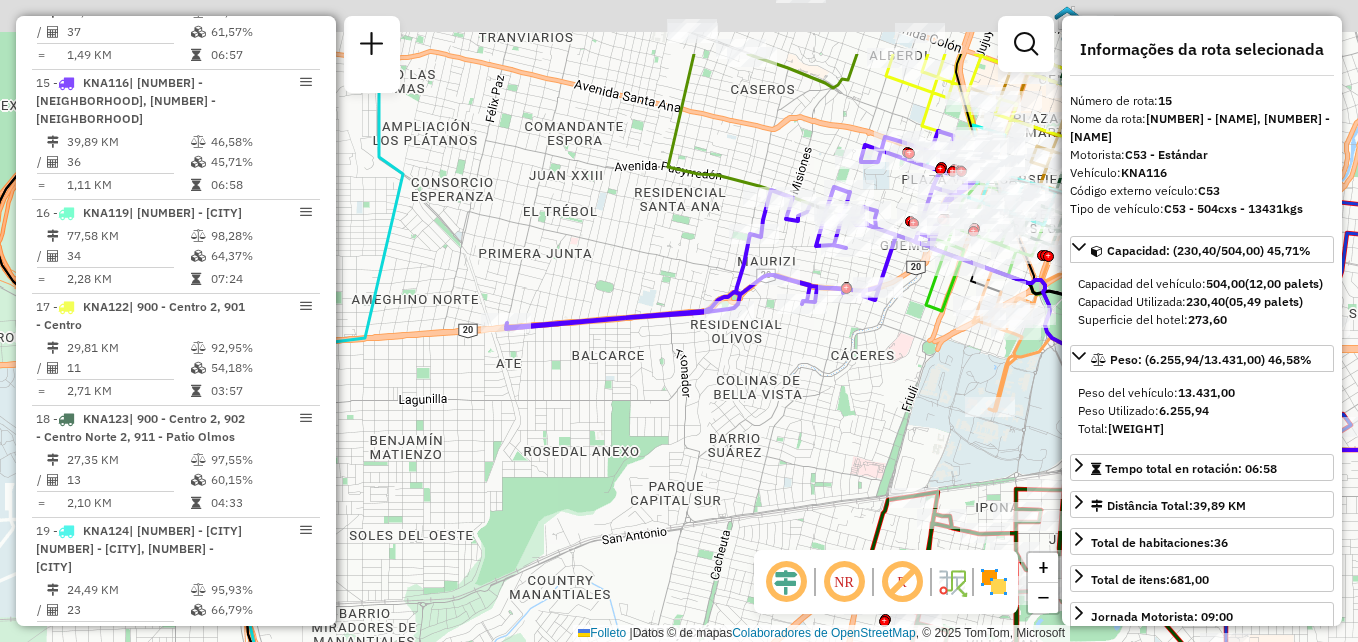 drag, startPoint x: 745, startPoint y: 328, endPoint x: 743, endPoint y: 417, distance: 89.02247 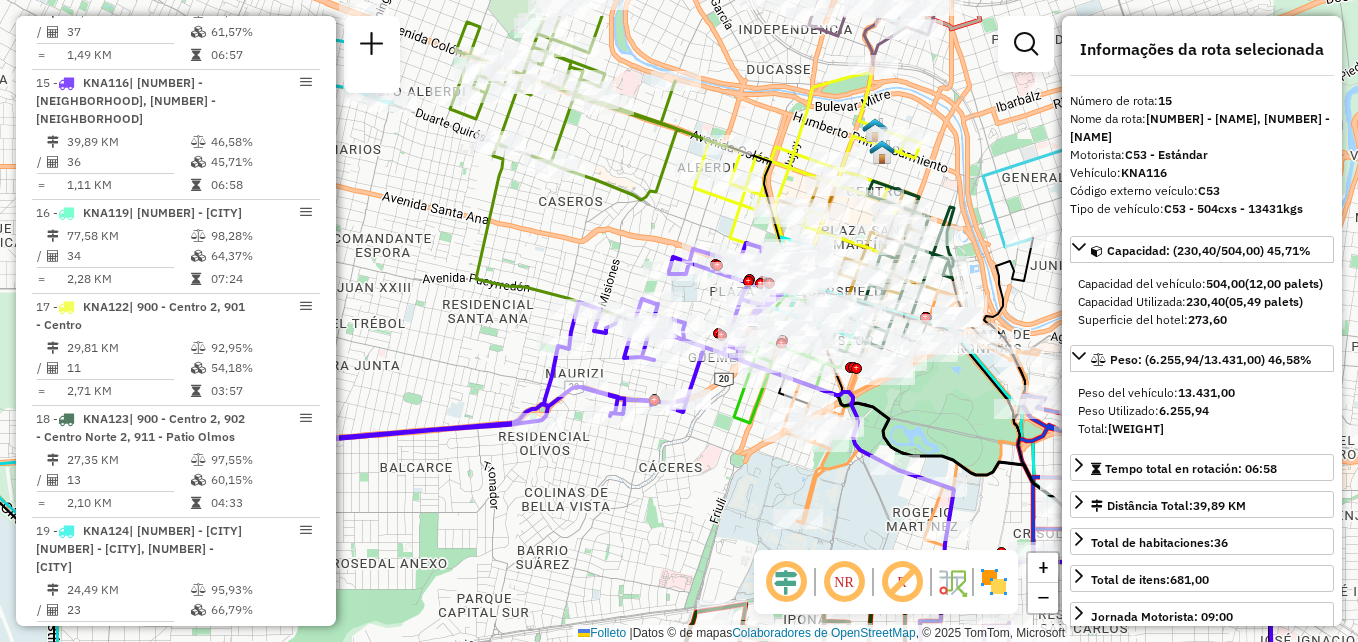 drag, startPoint x: 702, startPoint y: 441, endPoint x: 692, endPoint y: 443, distance: 10.198039 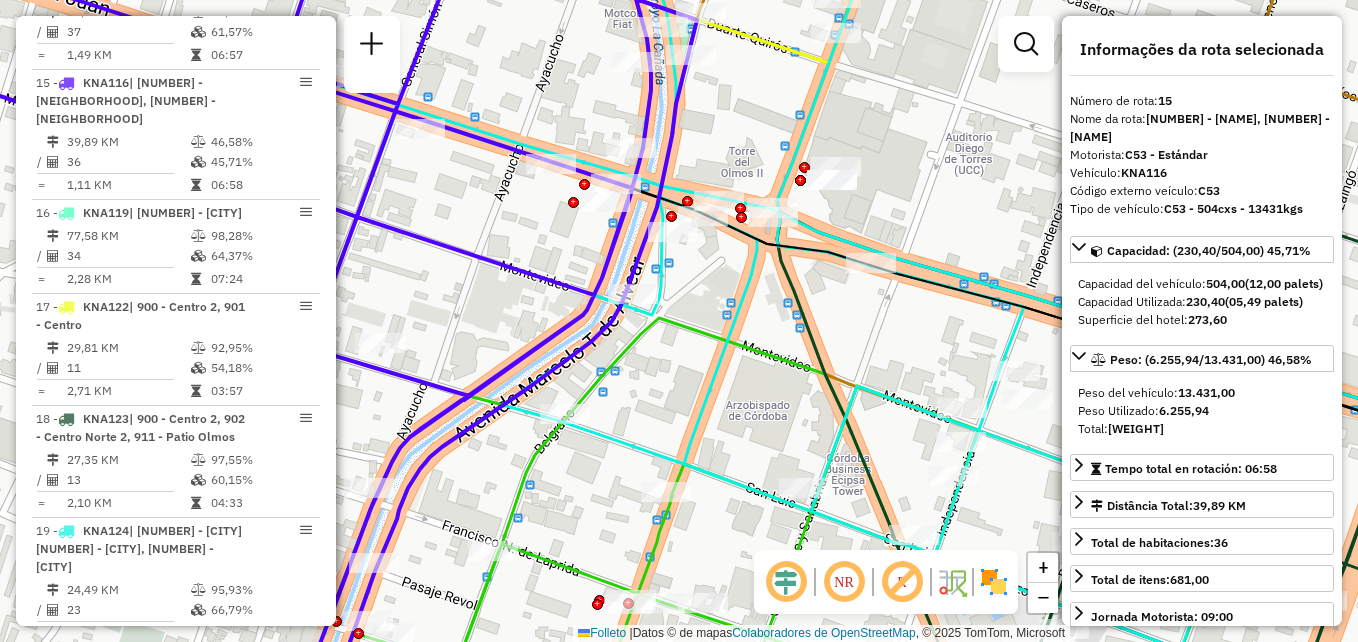 drag, startPoint x: 828, startPoint y: 265, endPoint x: 776, endPoint y: 355, distance: 103.94229 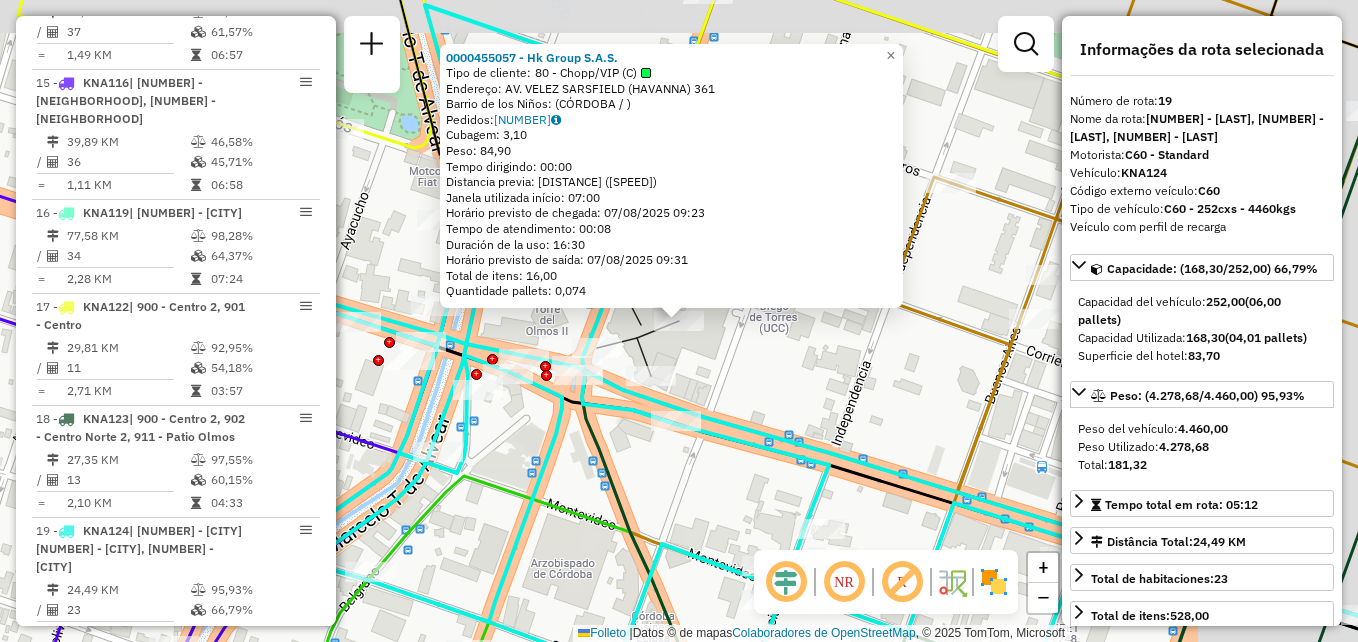 scroll, scrollTop: 2261, scrollLeft: 0, axis: vertical 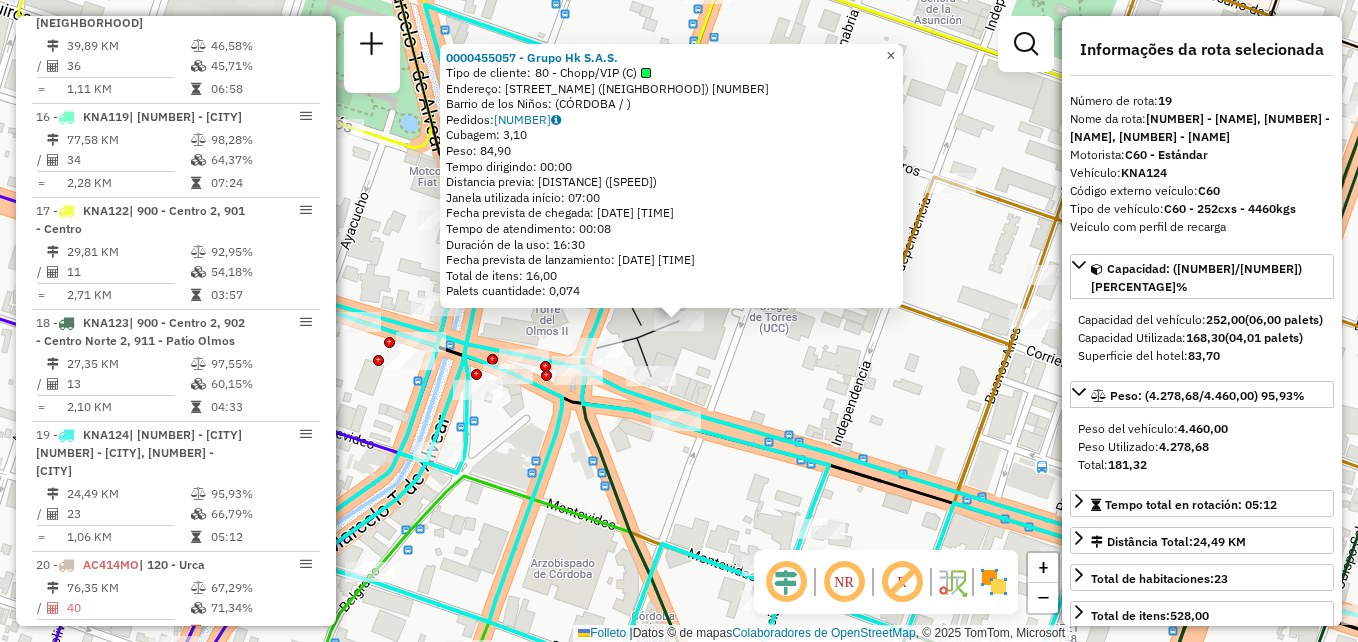 click on "×" 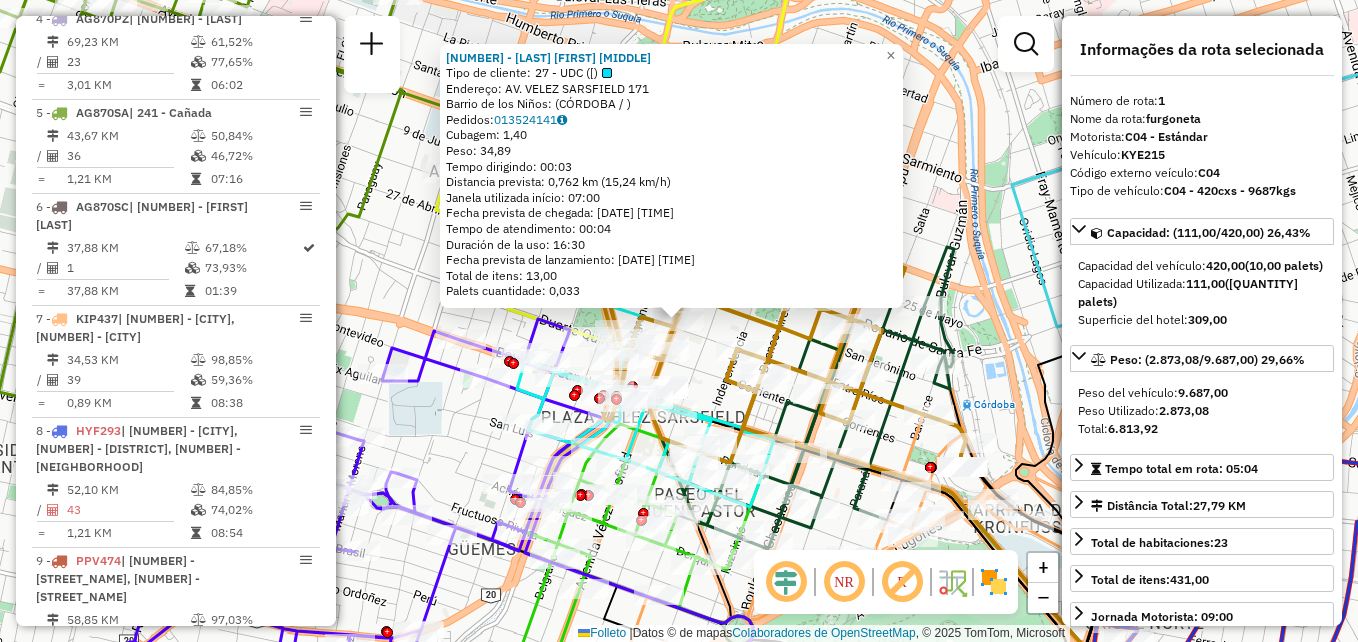 scroll, scrollTop: 705, scrollLeft: 0, axis: vertical 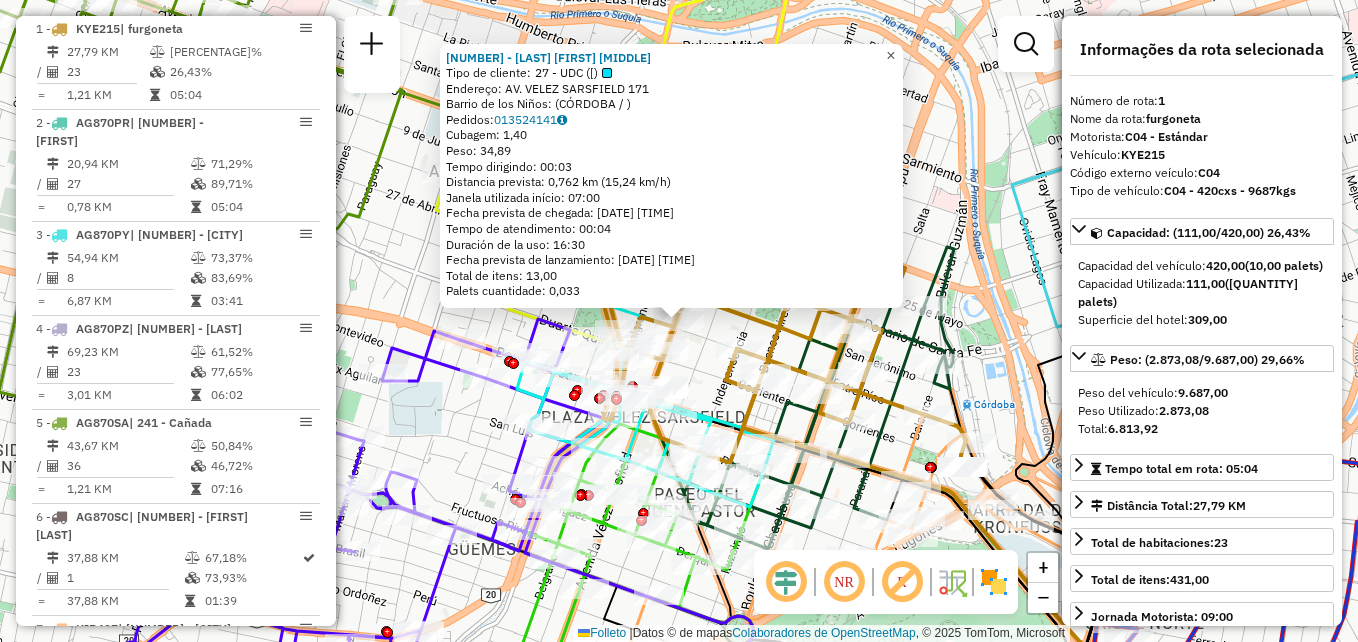 click on "×" 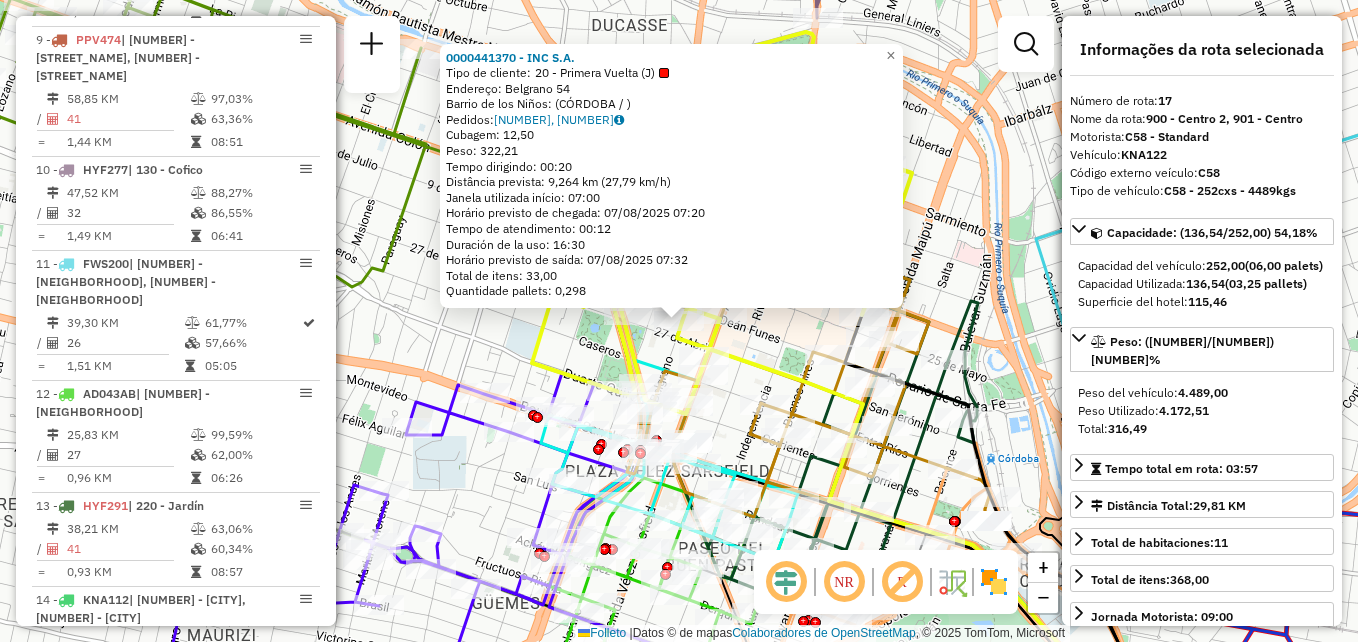 scroll, scrollTop: 2261, scrollLeft: 0, axis: vertical 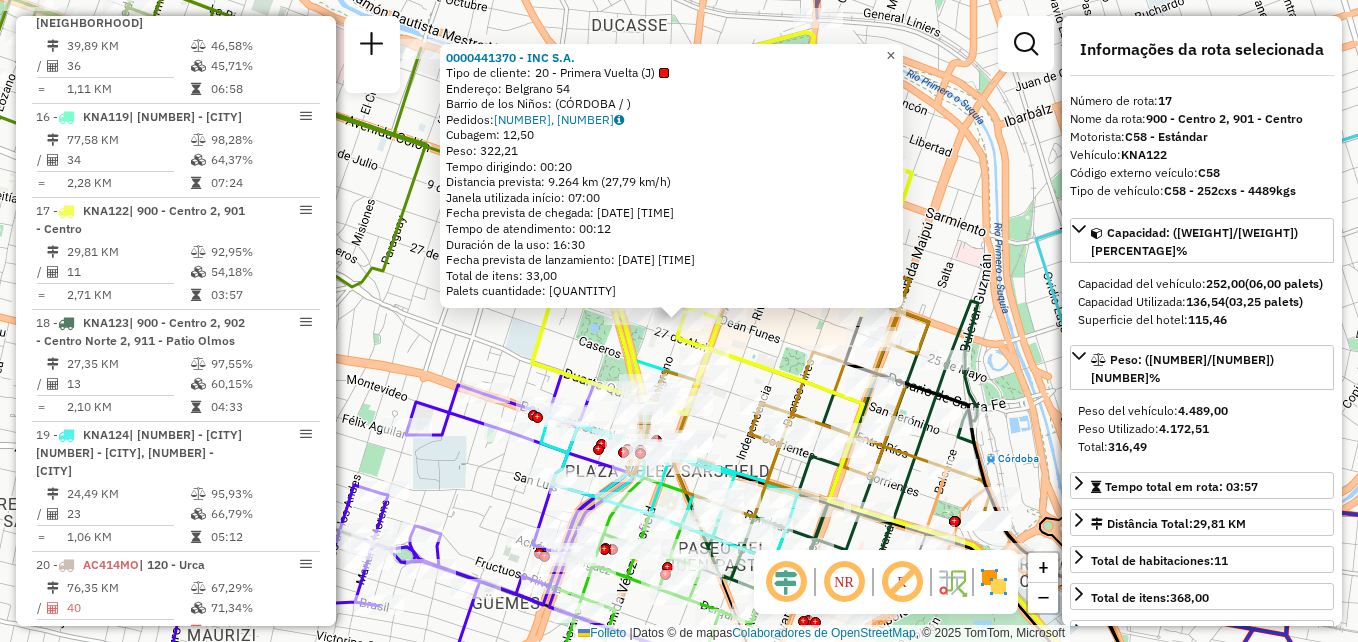 click on "×" 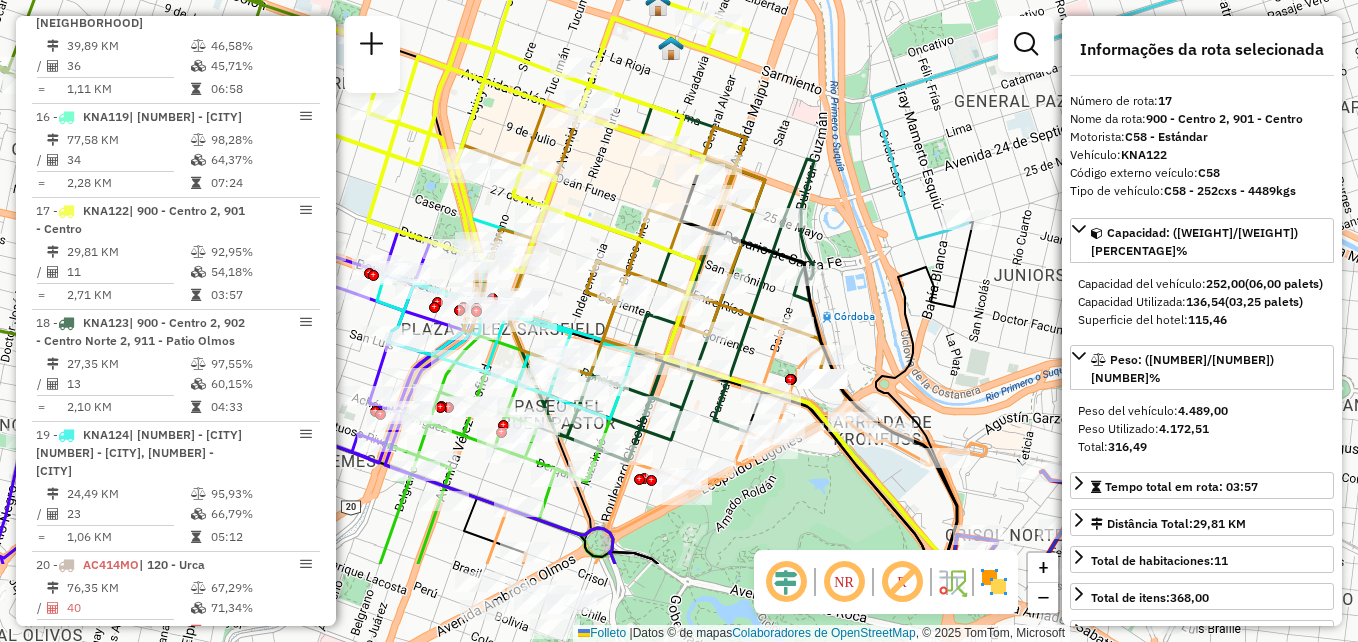 drag, startPoint x: 849, startPoint y: 227, endPoint x: 697, endPoint y: 91, distance: 203.96078 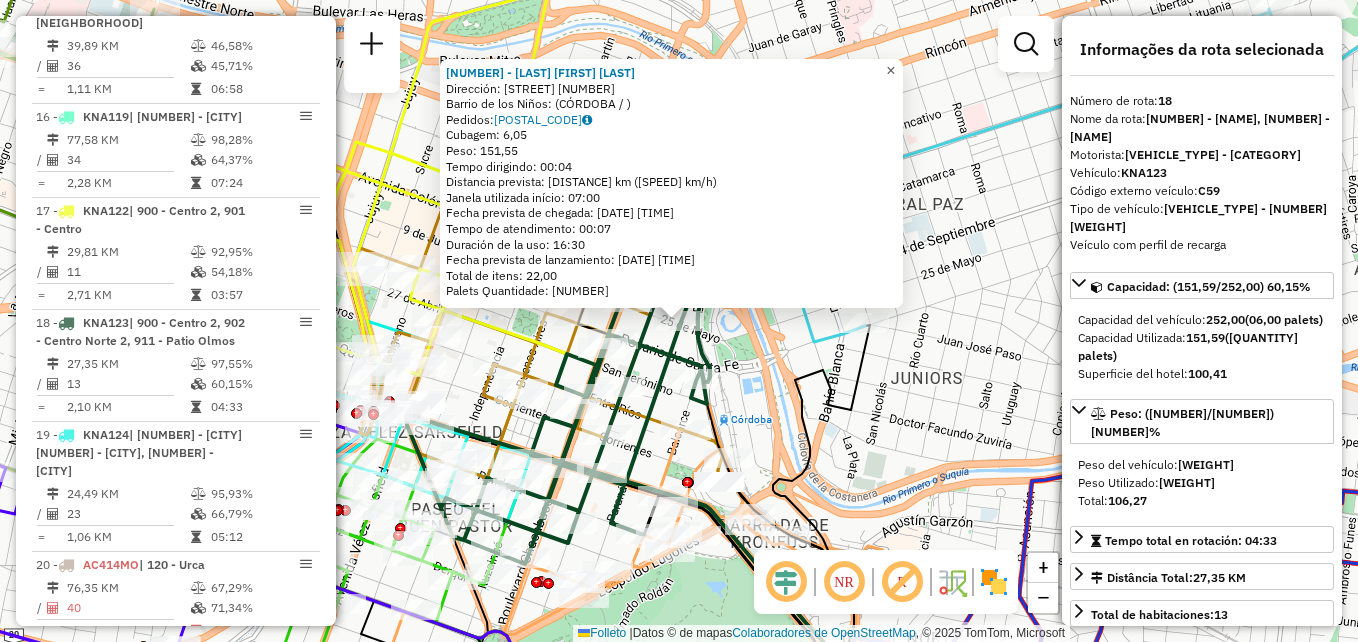 click on "×" 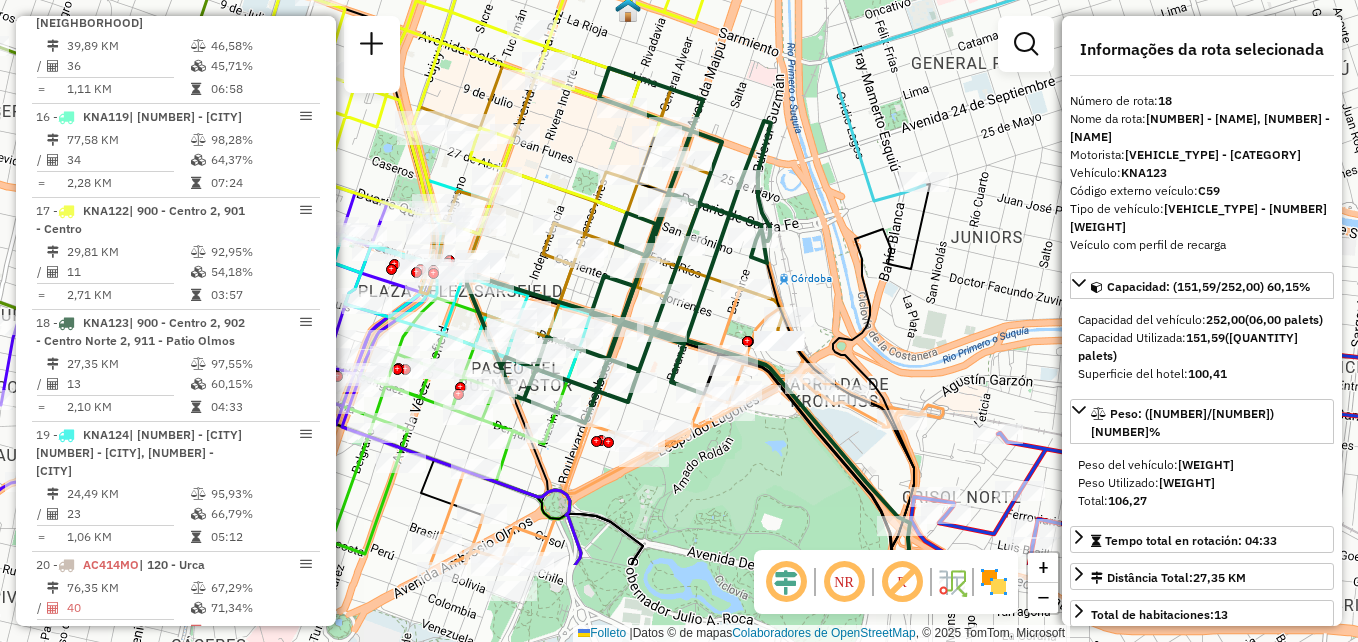 drag, startPoint x: 838, startPoint y: 279, endPoint x: 875, endPoint y: 204, distance: 83.630135 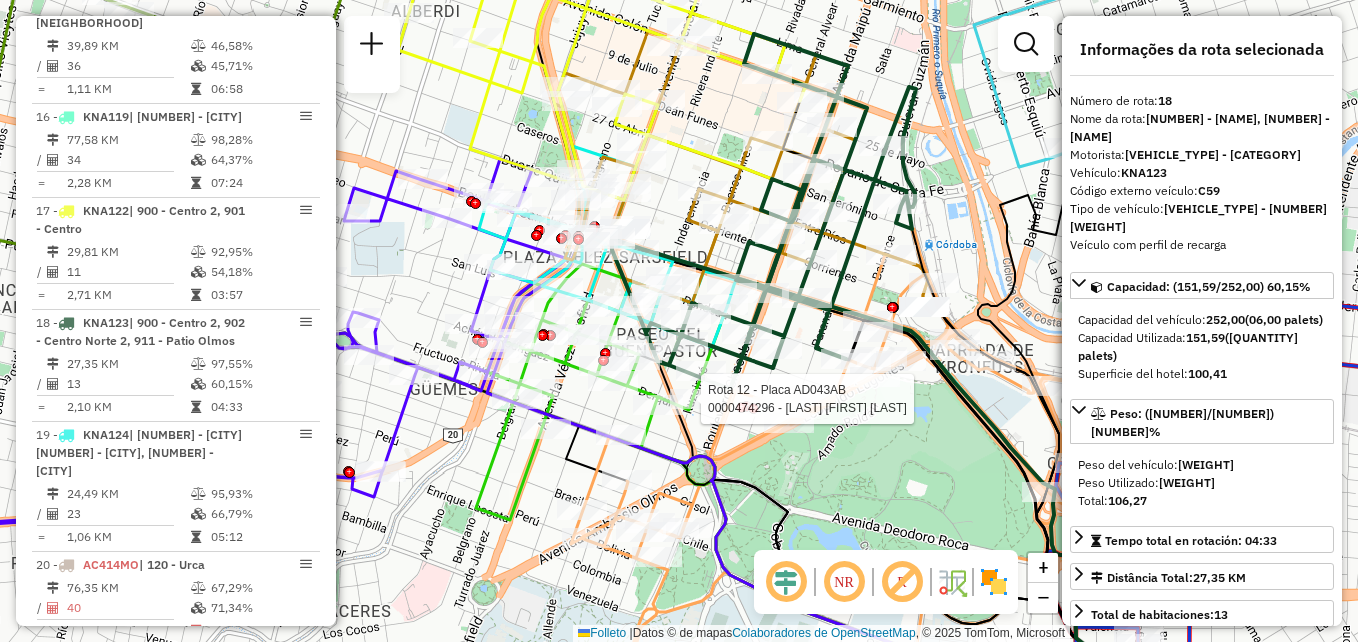 drag, startPoint x: 650, startPoint y: 418, endPoint x: 820, endPoint y: 405, distance: 170.49634 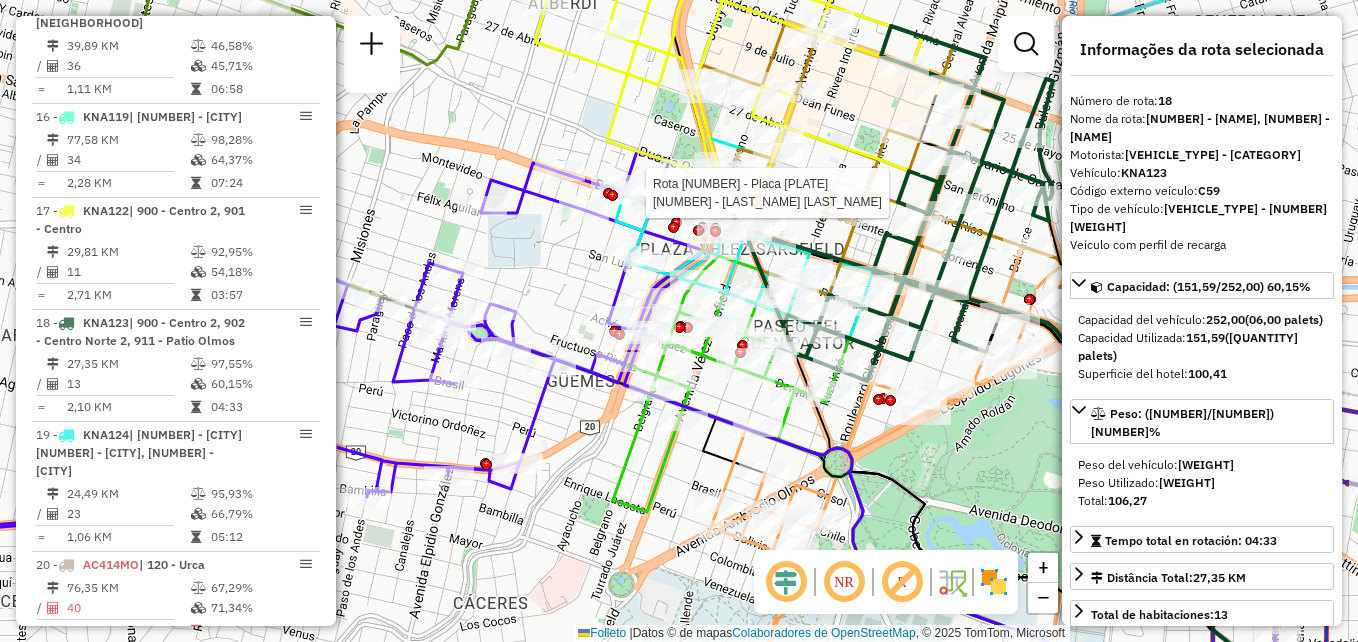 drag, startPoint x: 620, startPoint y: 210, endPoint x: 860, endPoint y: 605, distance: 462.19583 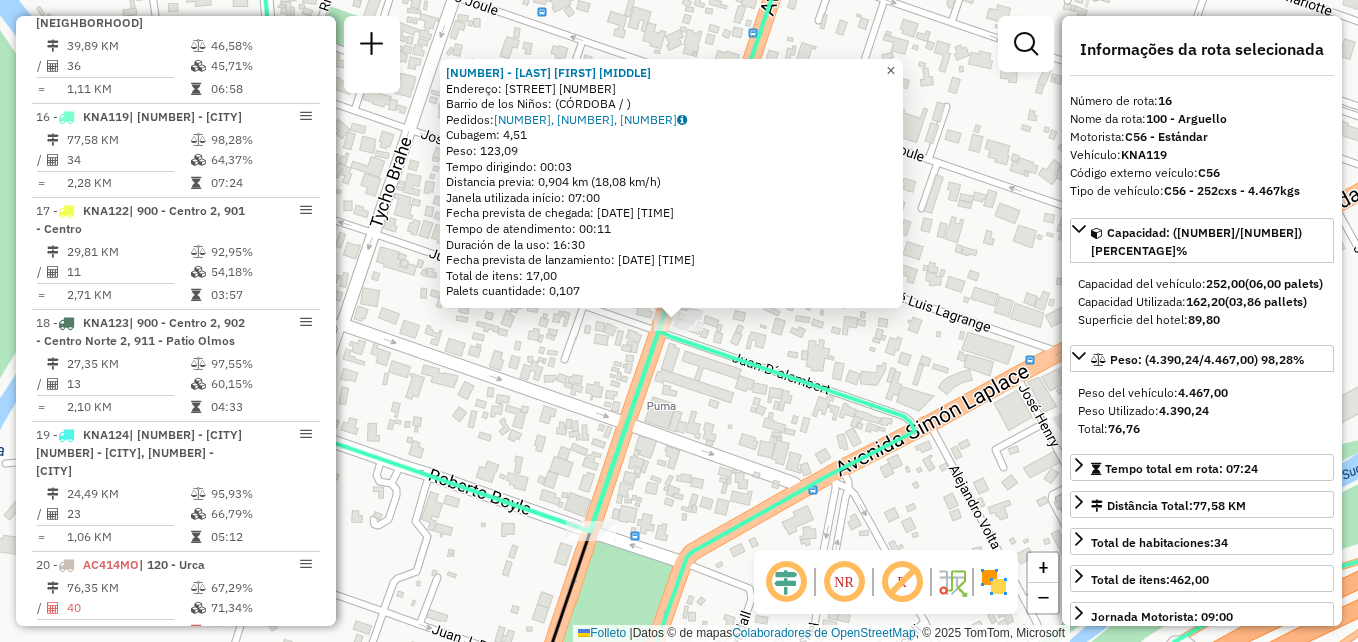 click on "×" 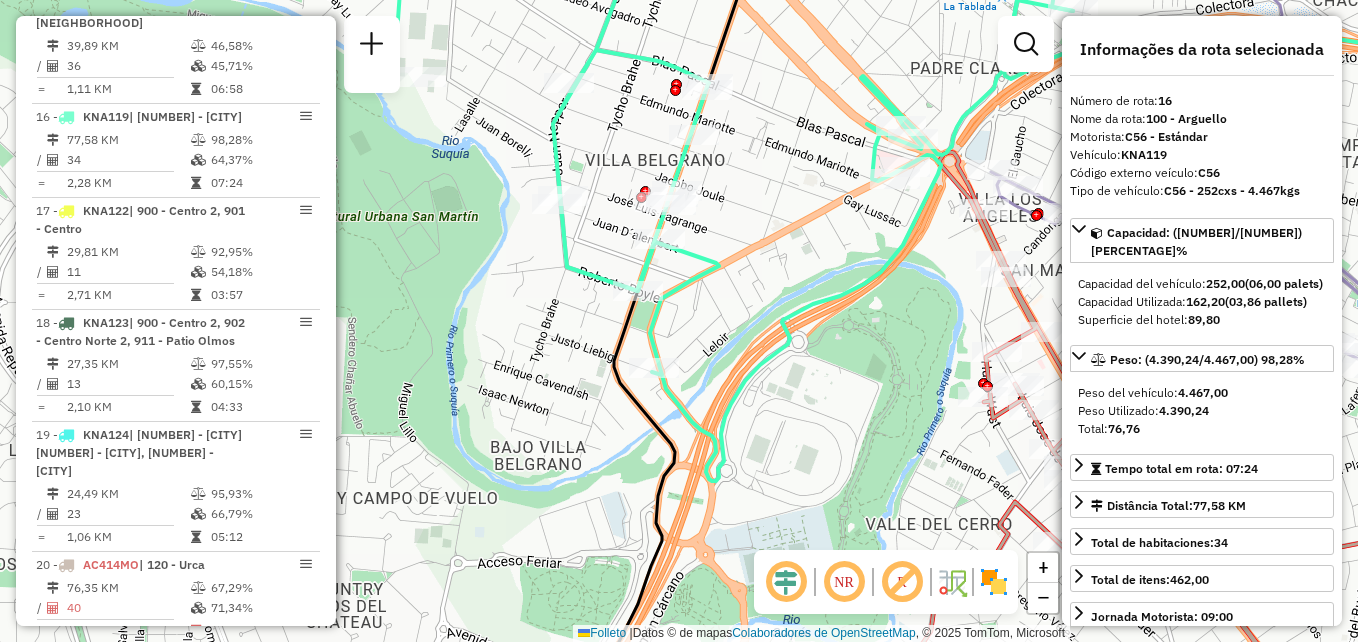 drag, startPoint x: 773, startPoint y: 416, endPoint x: 749, endPoint y: 403, distance: 27.294687 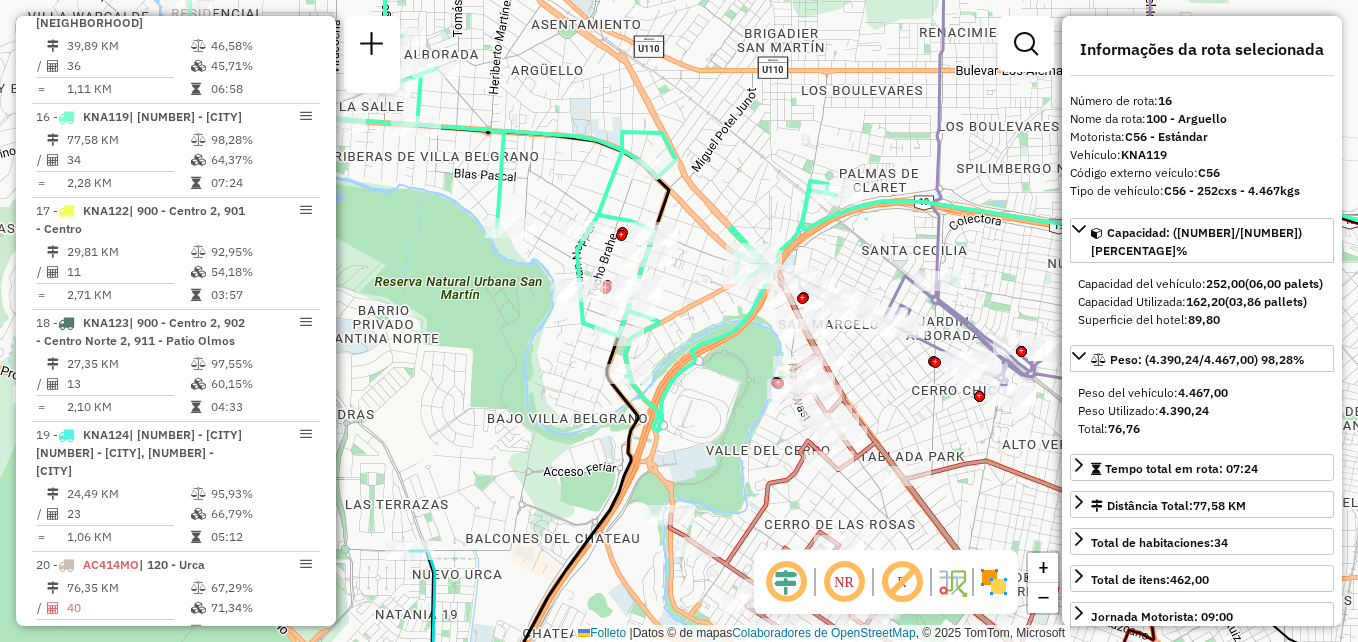 drag, startPoint x: 758, startPoint y: 450, endPoint x: 784, endPoint y: 458, distance: 27.202942 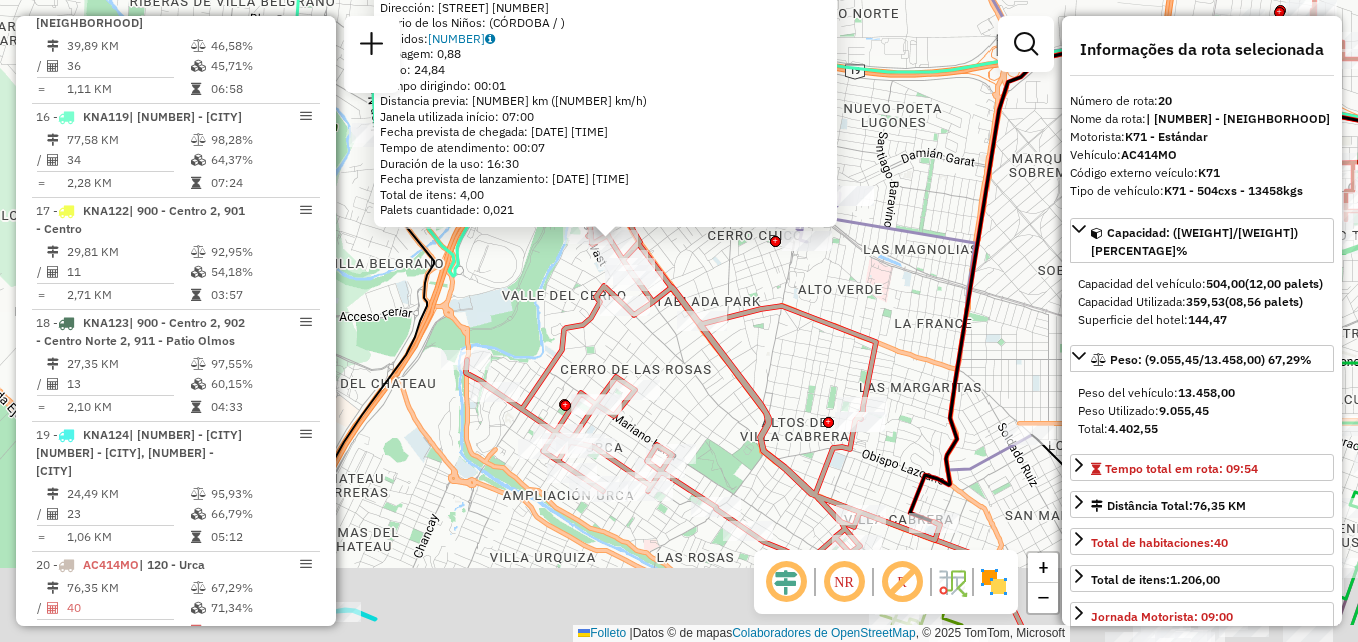 drag, startPoint x: 847, startPoint y: 390, endPoint x: 577, endPoint y: 151, distance: 360.58426 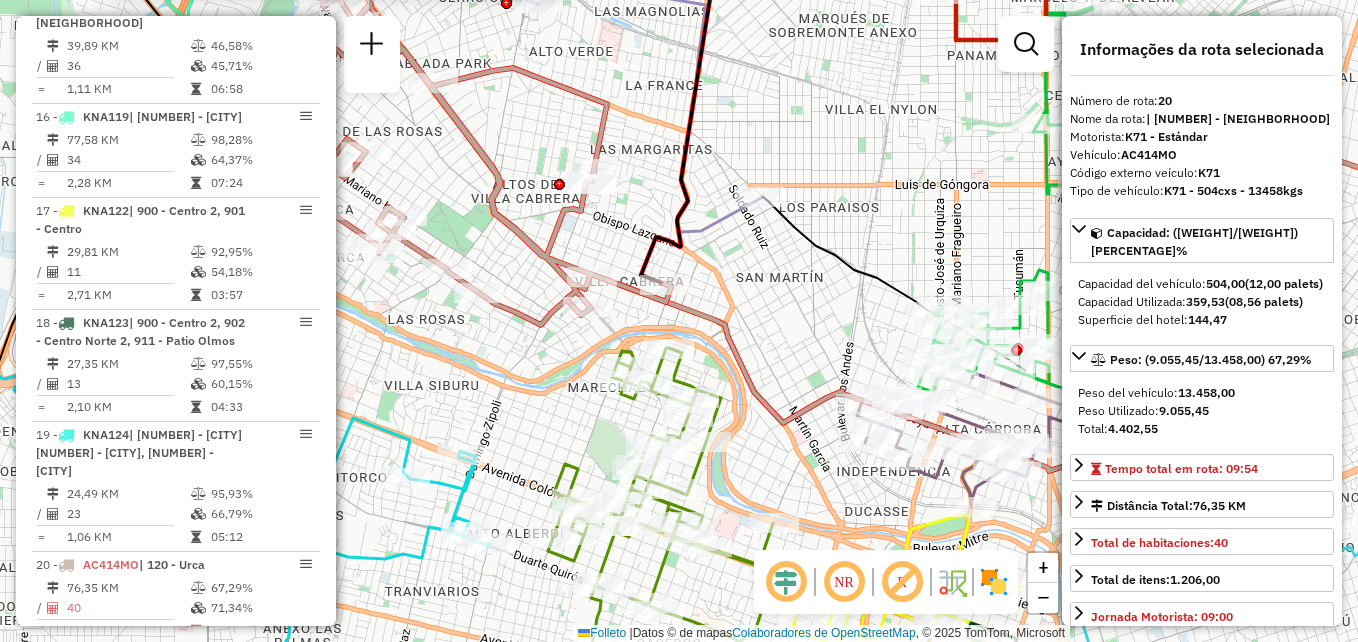 drag, startPoint x: 647, startPoint y: 157, endPoint x: 527, endPoint y: -17, distance: 211.36697 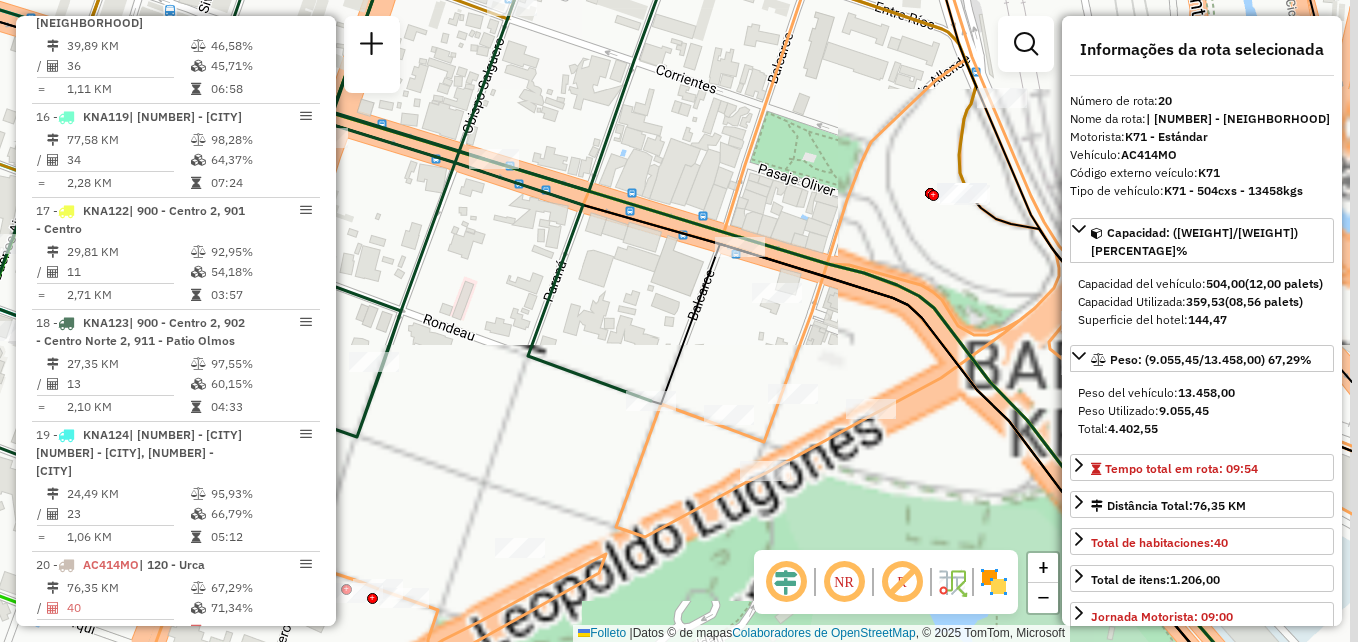 drag, startPoint x: 636, startPoint y: 296, endPoint x: 547, endPoint y: 309, distance: 89.94443 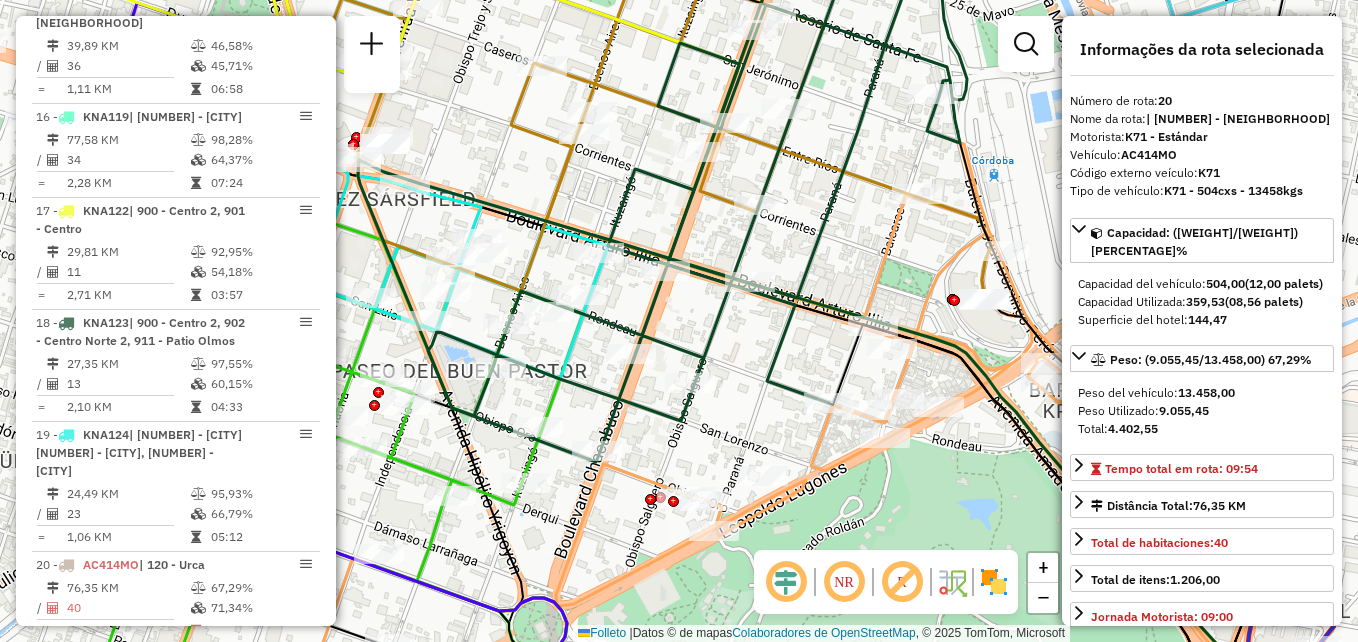 drag, startPoint x: 594, startPoint y: 322, endPoint x: 809, endPoint y: 364, distance: 219.06392 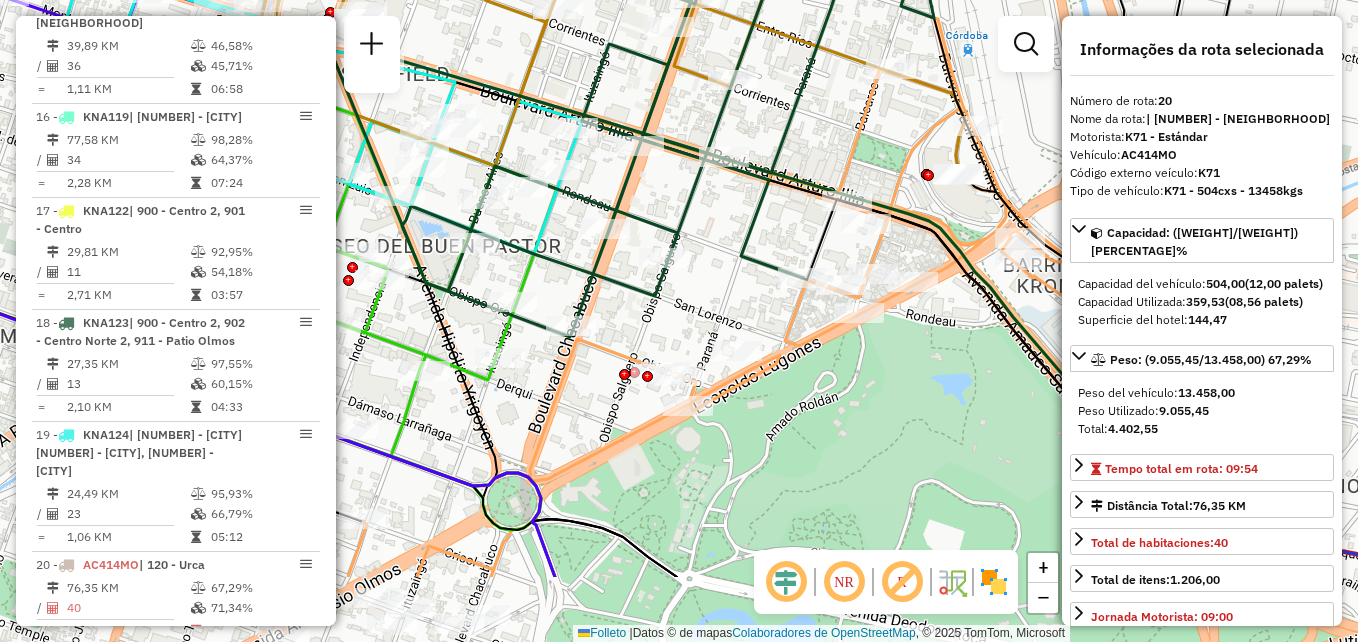 drag, startPoint x: 798, startPoint y: 161, endPoint x: 784, endPoint y: 96, distance: 66.4906 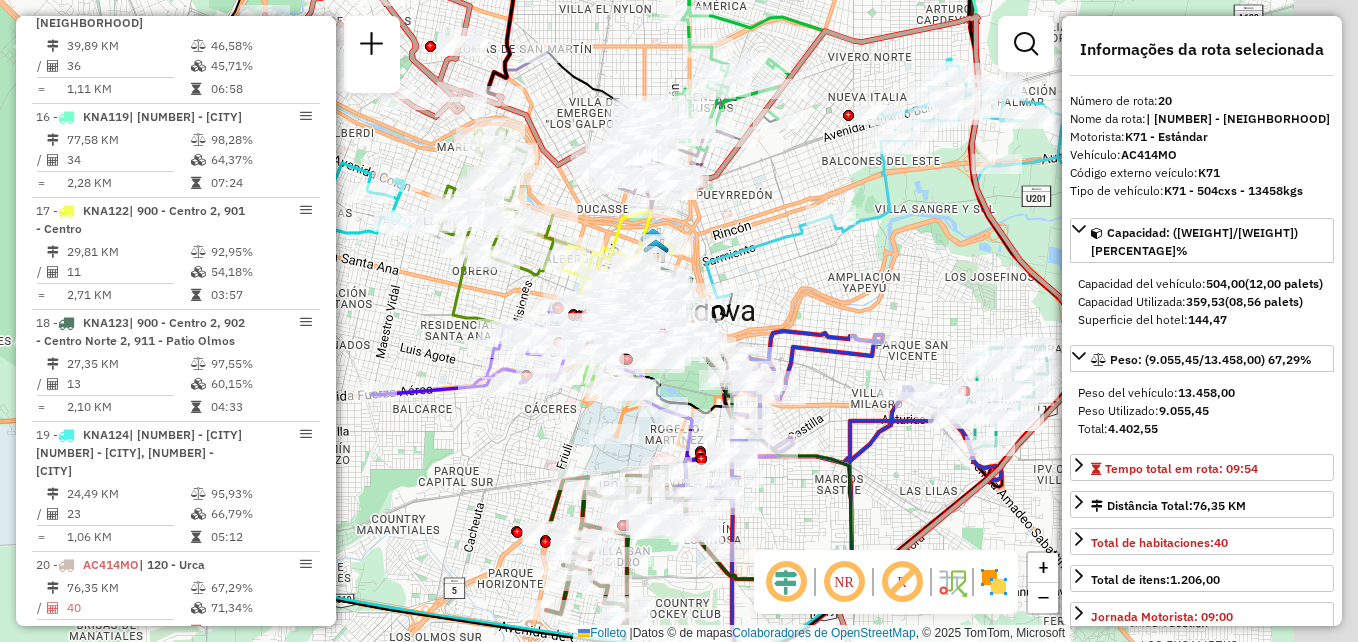 drag, startPoint x: 895, startPoint y: 454, endPoint x: 842, endPoint y: 505, distance: 73.552704 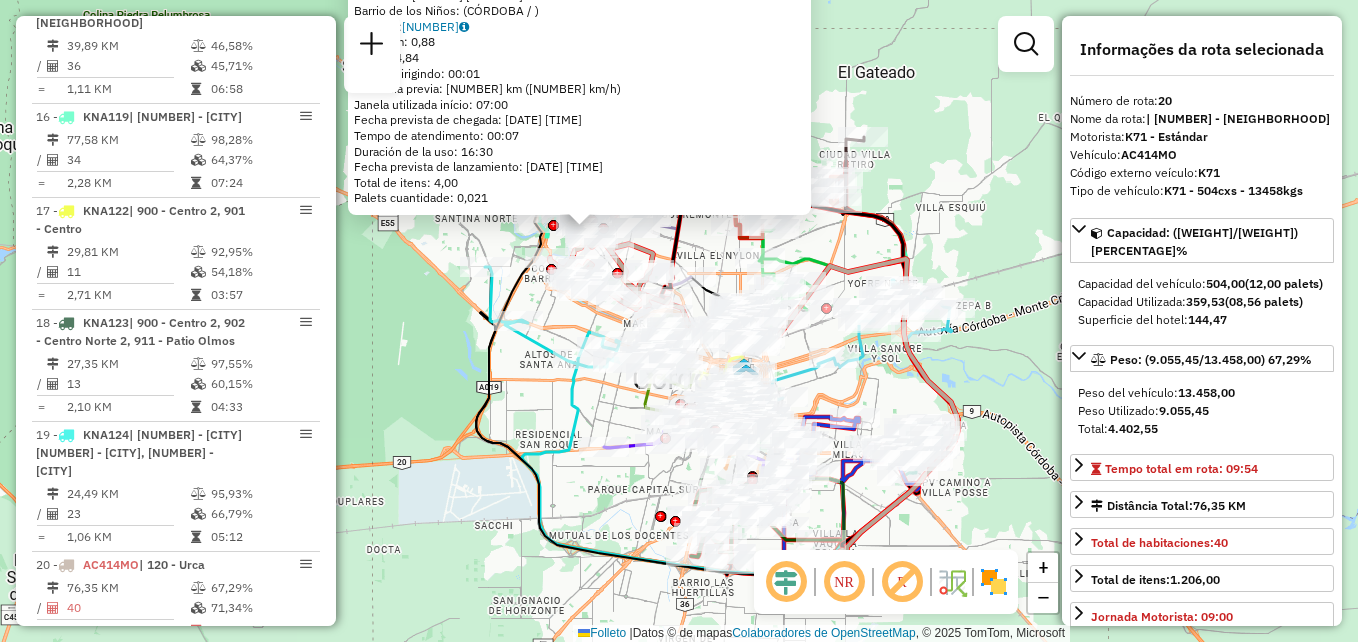 click on "Rota [NUMBER] - Placa [PLATE] [NUMBER] - [LAST] [FIRST] [MIDDLE] Rota [NUMBER] - Placa [PLATE] [NUMBER] - [LAST] [FIRST] [MIDDLE] Dirección: [STREET_NAME] [NUMBER] Barrio de los Niños: (CÓRDOBA / ) Pedidos: [NUMBER] Cubagem: [QUANTITY] Peso: [WEIGHT] Tempo dirigindo: [TIME] Distancia previa: [DISTANCE] km ([SPEED] km/h) Janela utilizada início: [TIME] Fecha която prevista de chegada: [DATE] [TIME] Tempo de atendimento: [TIME] Duración de la uso: [TIME] Fecha която prevista de lanzamiento: [DATE] [TIME] Total de itens: [QUANTITY] Palets cuantidade: [QUANTITY] × Janela de atendimento Grade de atendimento Capacidade Transportadoras Veículos Cliente Pedidos Rotas Selecione os dias de semana para filtrar as janelas de atendimento Seg Ter Qua Qui Sex Sáb Dom Informe o período da janela de atendimento: De: Até: Filtrar exatamente a janela do cliente Considerar janela de atendimento padrão Seg Ter Qua Qui Sex Sáb" 